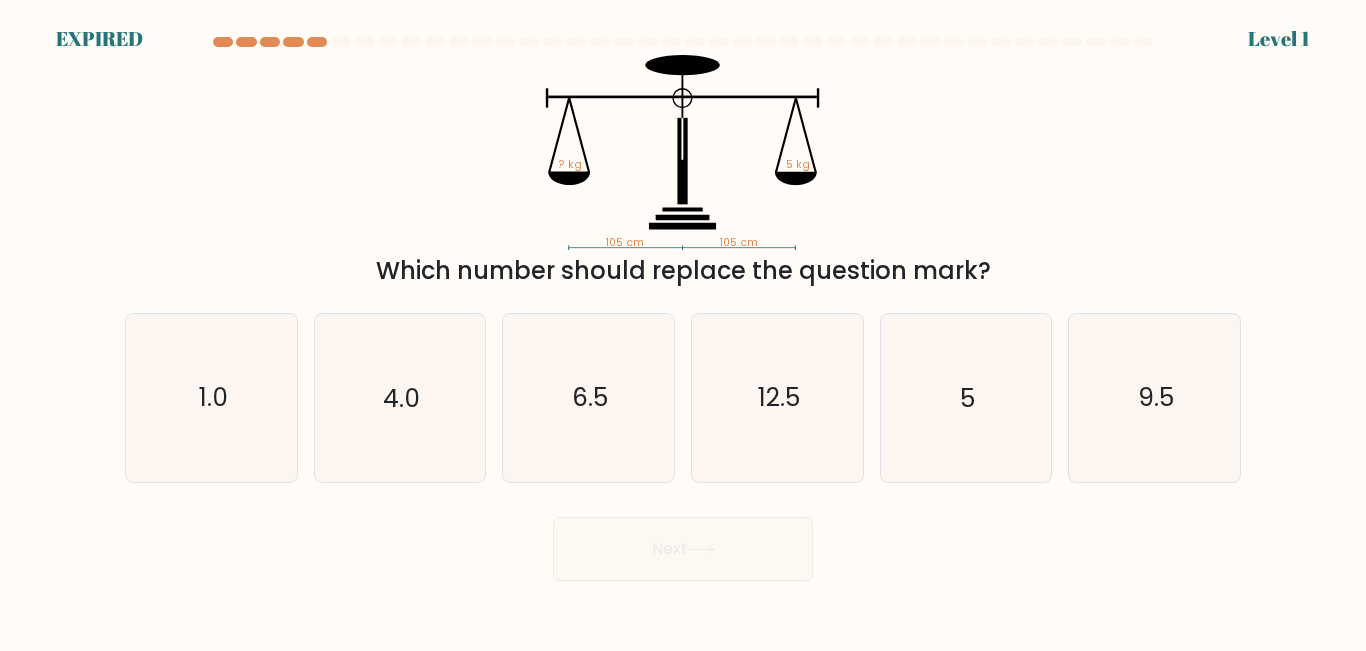 scroll, scrollTop: 0, scrollLeft: 0, axis: both 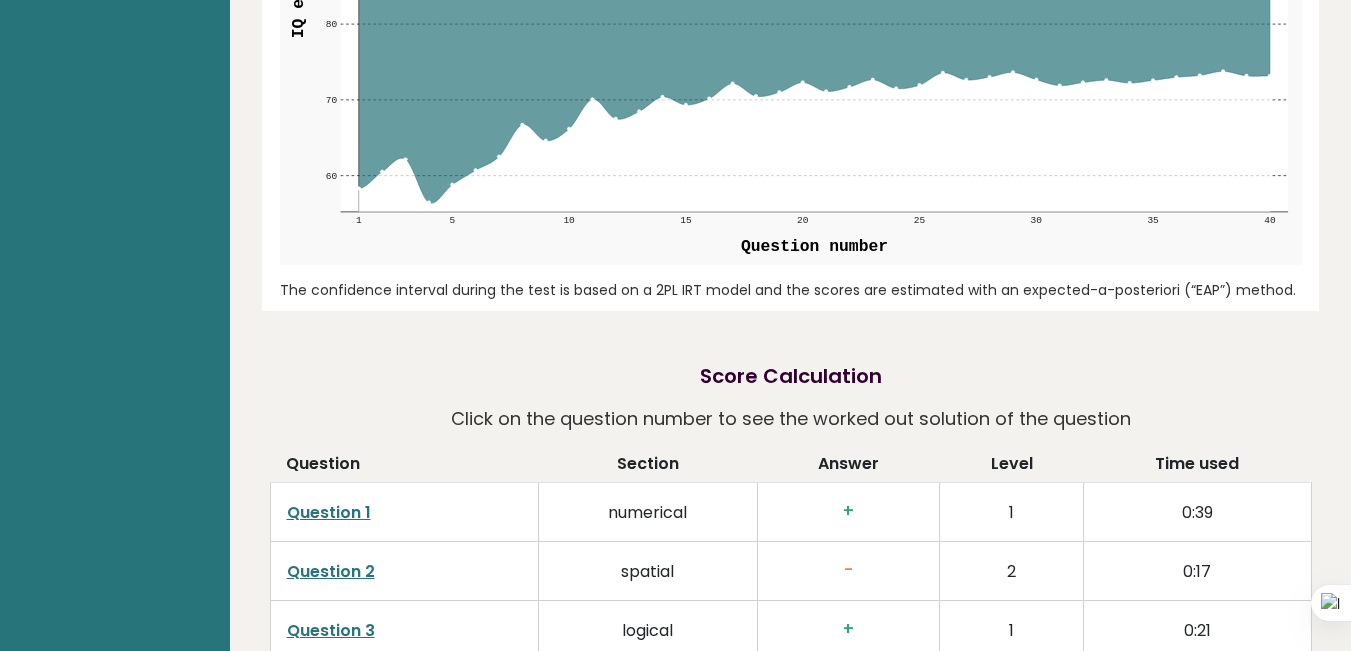 click on "IQ estimation with 95% confidence interval during the test 60 60 70 70 80 80 90 90 100 100 110 110 1 5 10 15 20 25 30 35 40 IQ estimation with 95% confidence interval during the test Question number IQ estimate 58.31692272 26.746153846153845 633.564468072074 1 60.51361804 61.0360946745562 609.1300169858264 62.1484081 95.32603550295858 590.9457939443269 56.4656206 129.61597633136094 654.1570147026688 58.80725834 163.9059171597633 628.1103289798752 5 60.7061013 198.19585798816564 606.9889723926536 62.51439569 232.48579881656804 586.8748125328306 66.71571642 266.77573964497043 540.1423573490464 64.60969402 301.06568047337277 563.5682283634961 66.17595343 335.35562130177516 546.1462907635939 10 70.06691578 369.6455621301775 502.86603792457663 67.49876767 403.93550295857983 531.4322613015215 68.47060814 438.2254437869822 520.6222103012141 70.37838663 472.5153846153846 499.40146133356114 69.33613025 506.80532544378696 510.9947679343668 15 70.17210007 72.14798728 20" at bounding box center [791, 10] 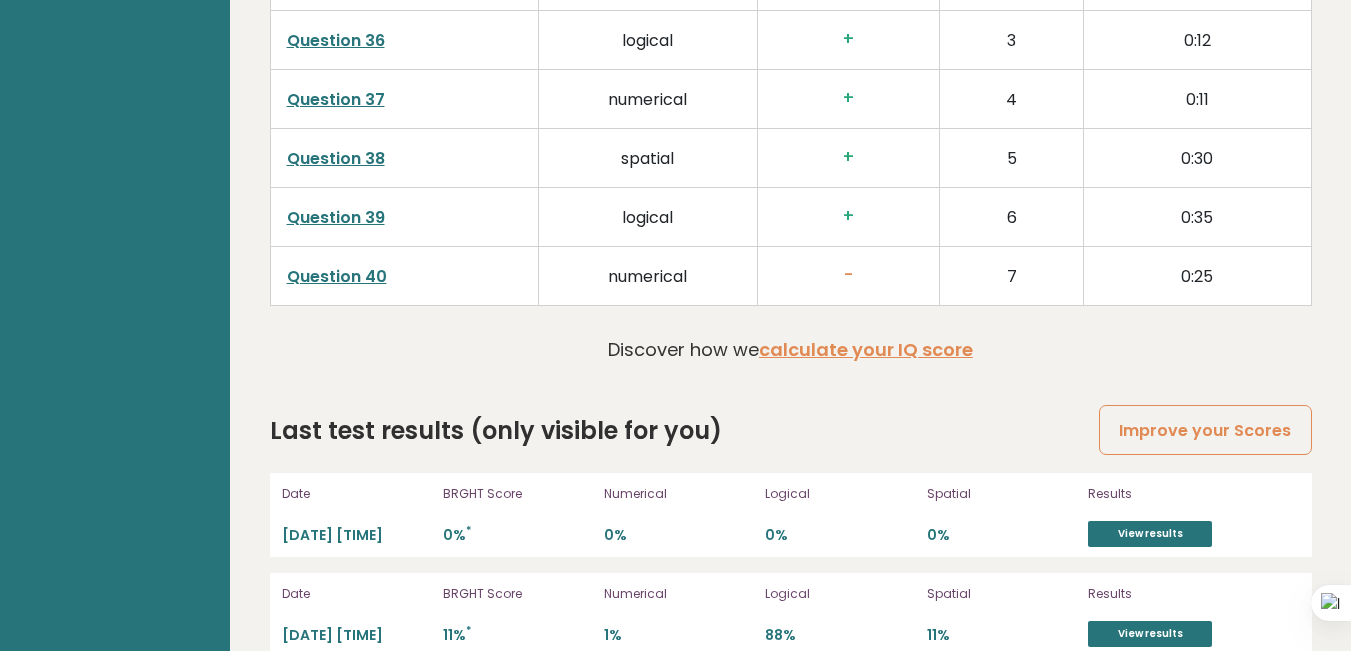 scroll, scrollTop: 5214, scrollLeft: 0, axis: vertical 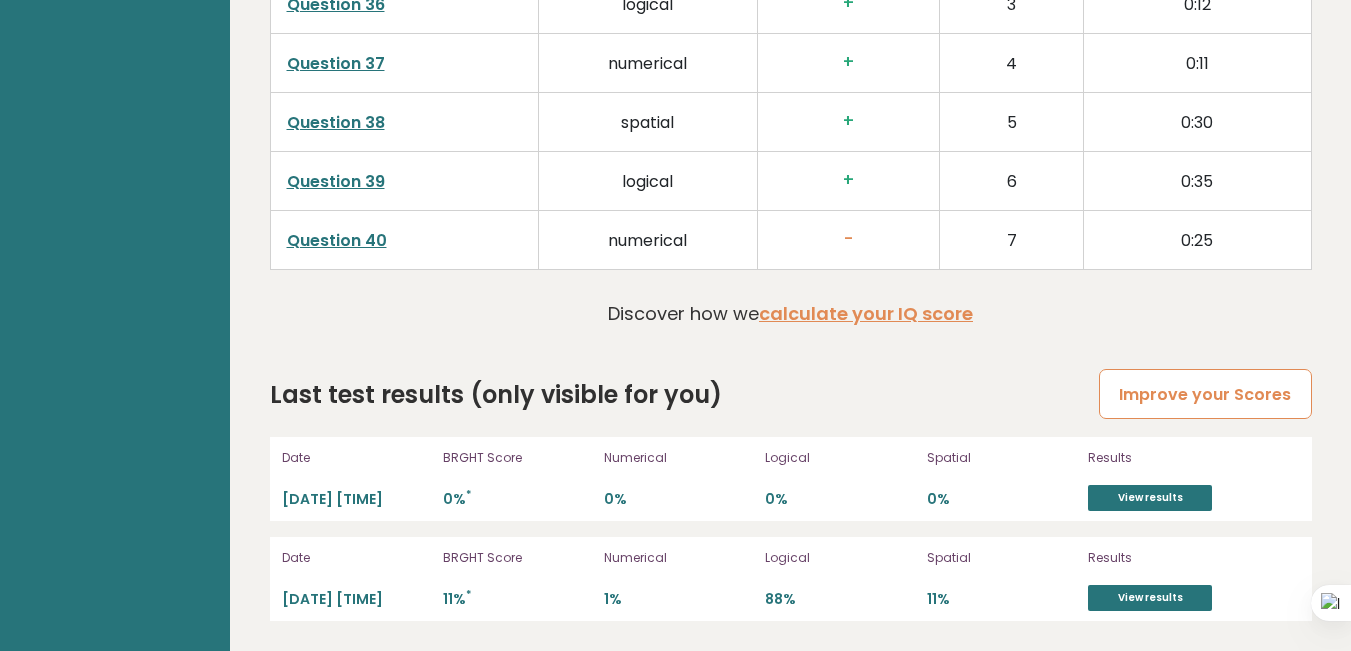 click on "Improve your Scores" at bounding box center [1205, 394] 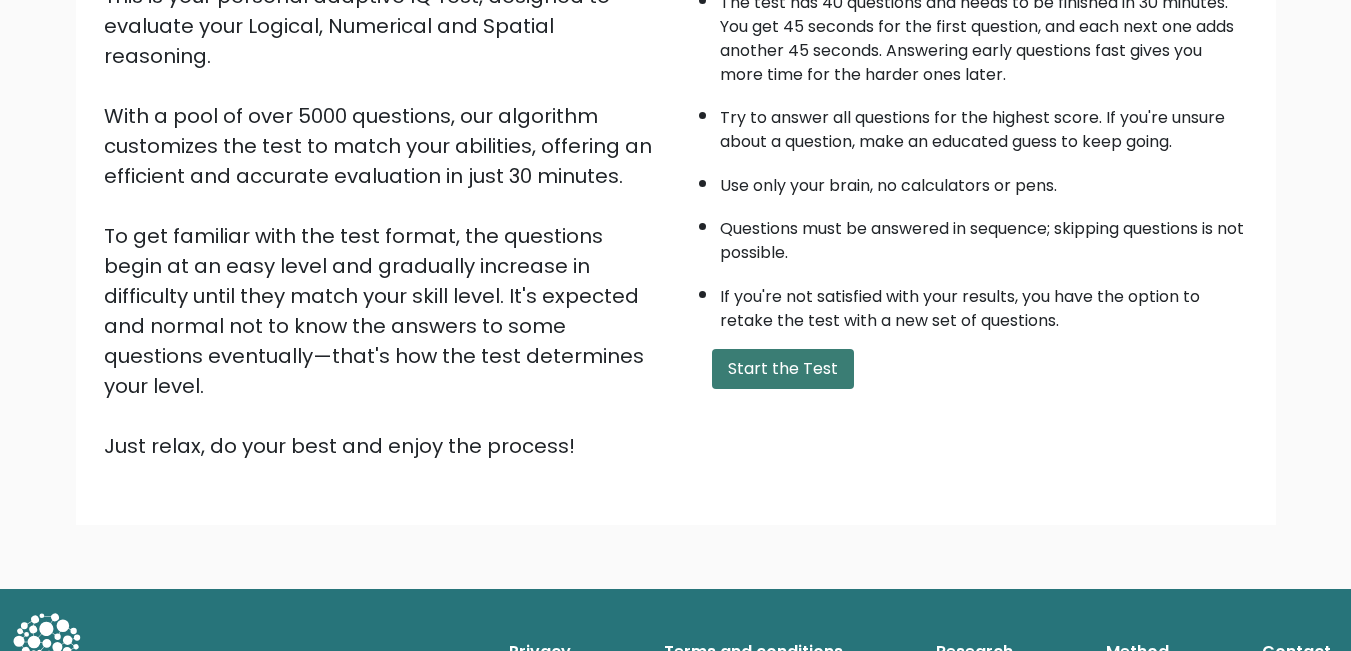 scroll, scrollTop: 210, scrollLeft: 0, axis: vertical 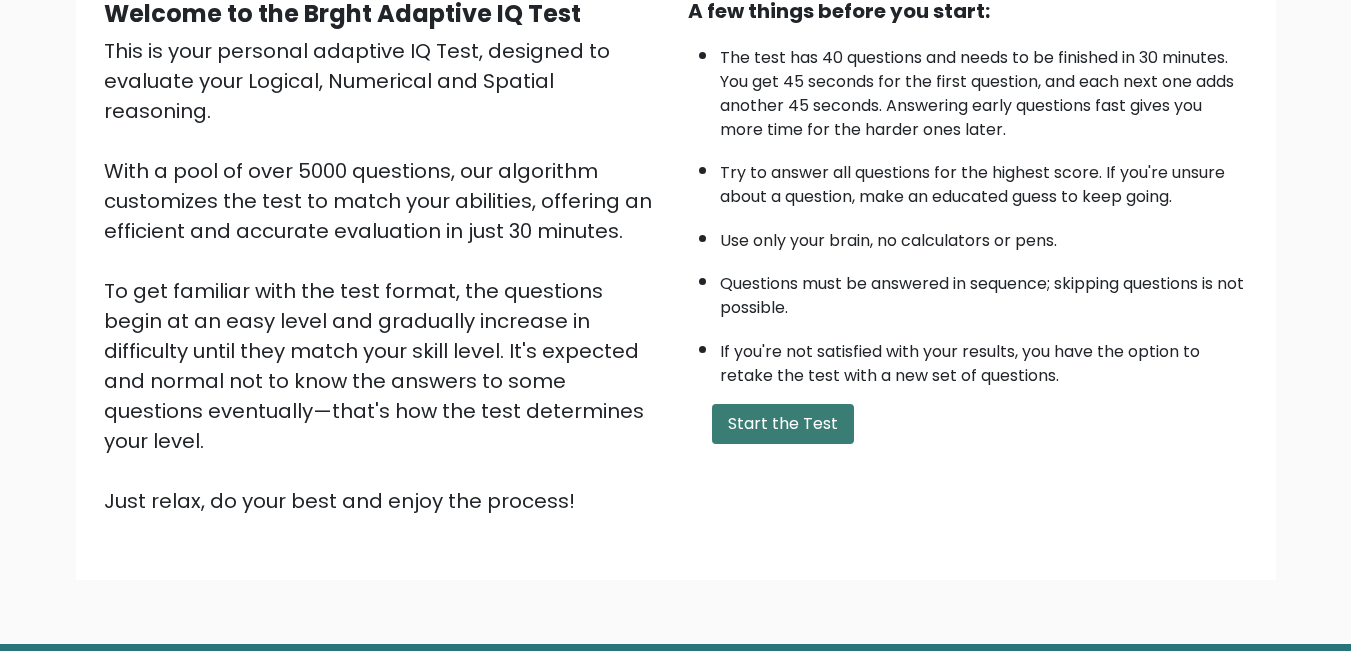 click on "Start the Test" at bounding box center [783, 424] 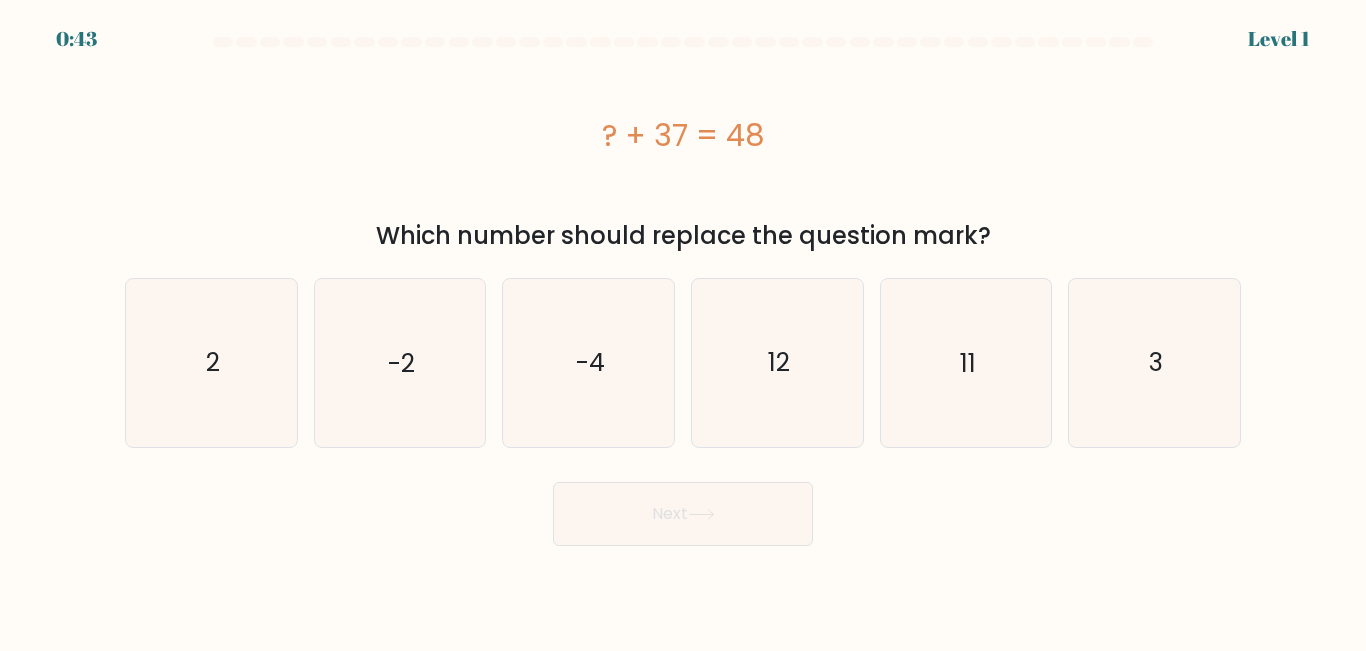 scroll, scrollTop: 0, scrollLeft: 0, axis: both 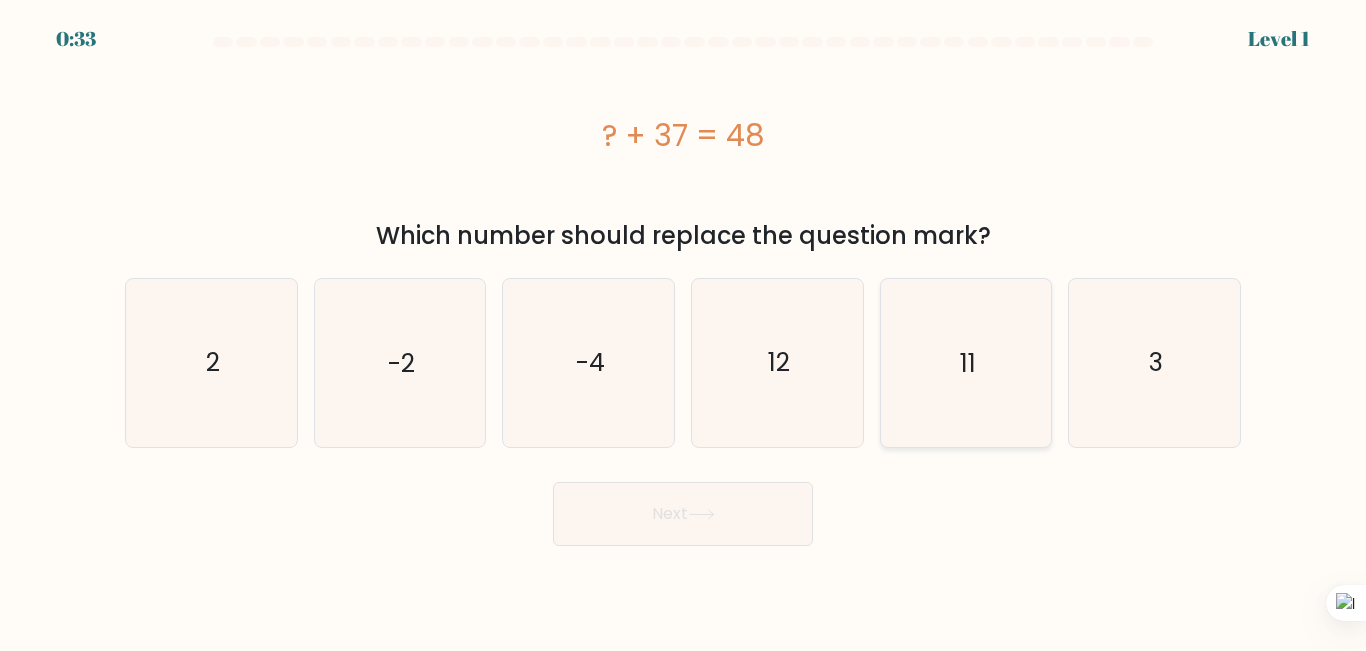 click on "11" 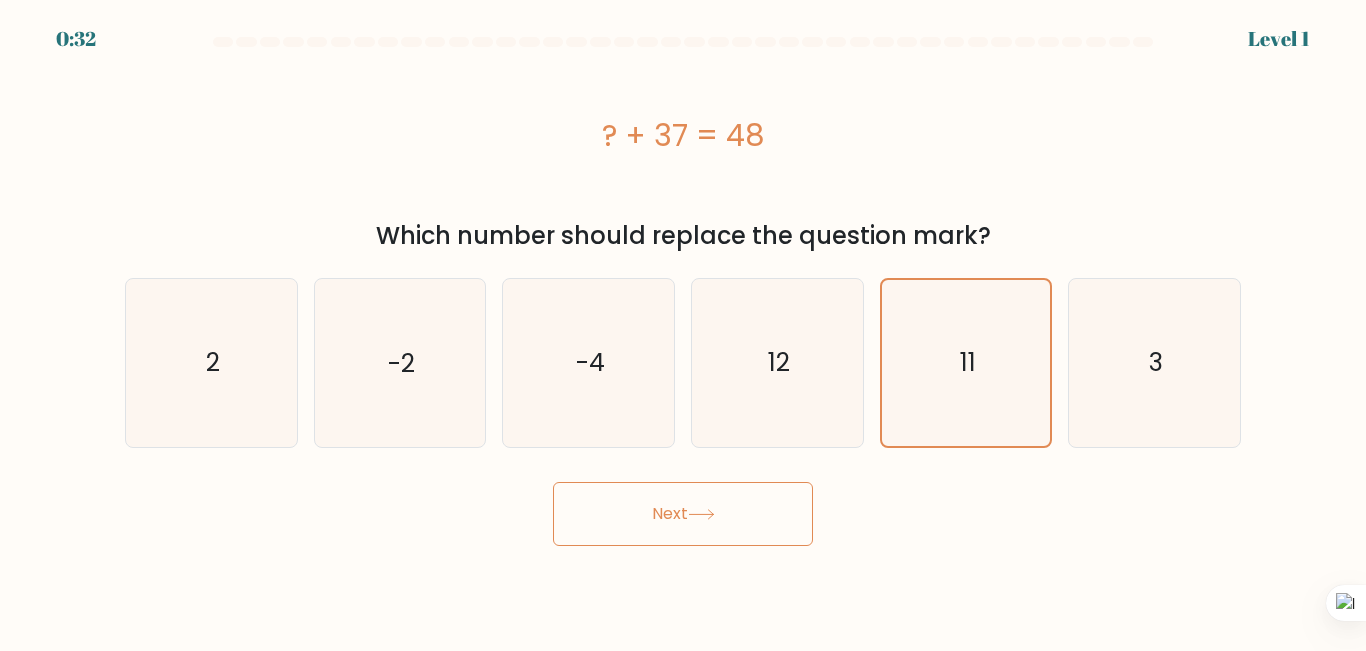 click on "Next" at bounding box center [683, 514] 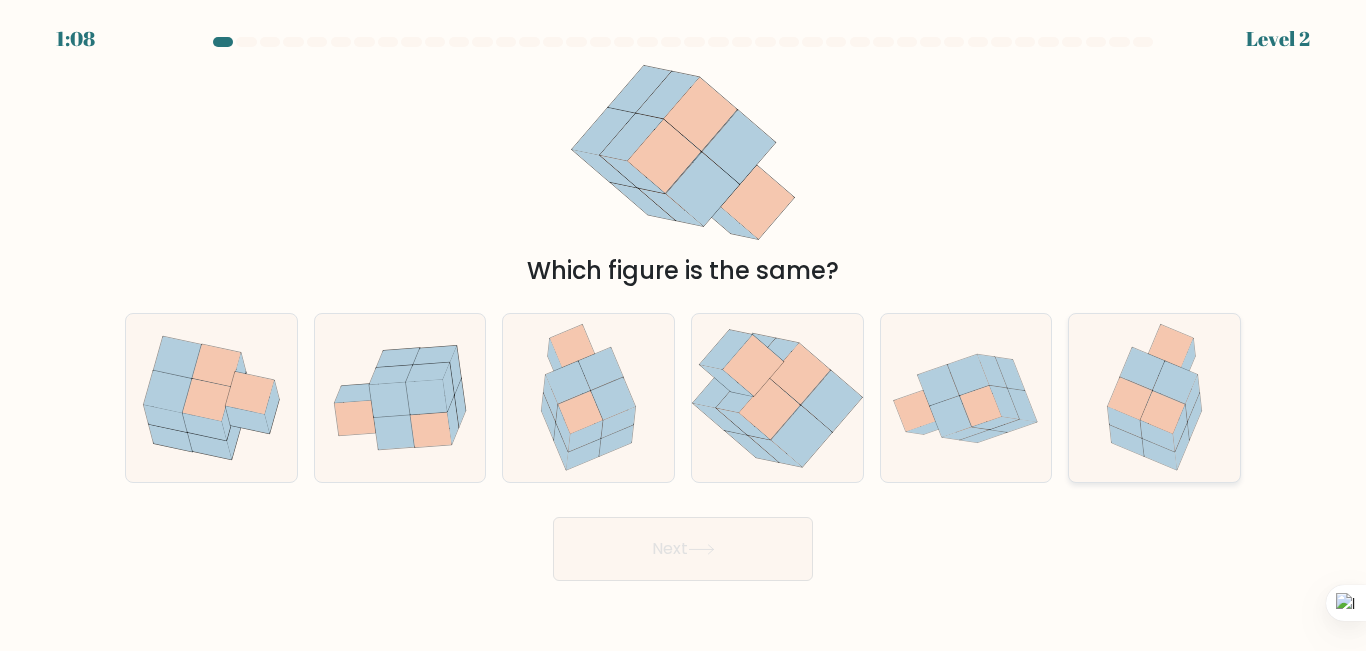 click 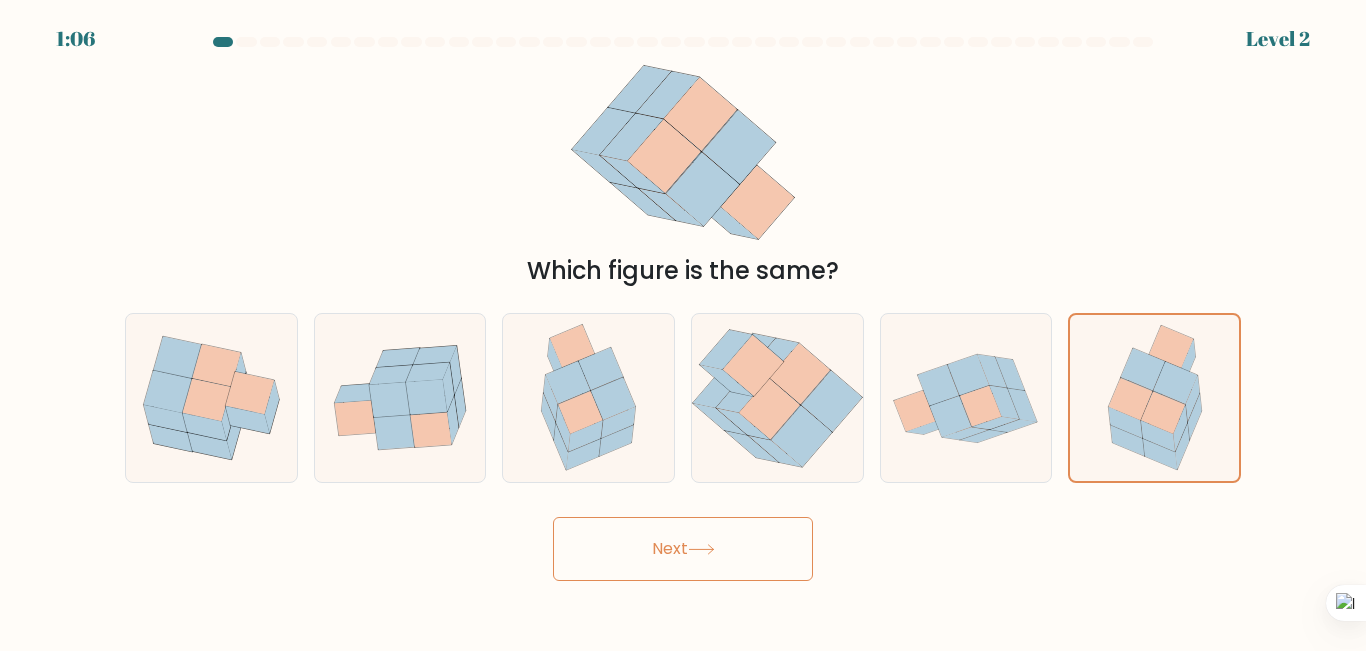 click on "Next" at bounding box center [683, 549] 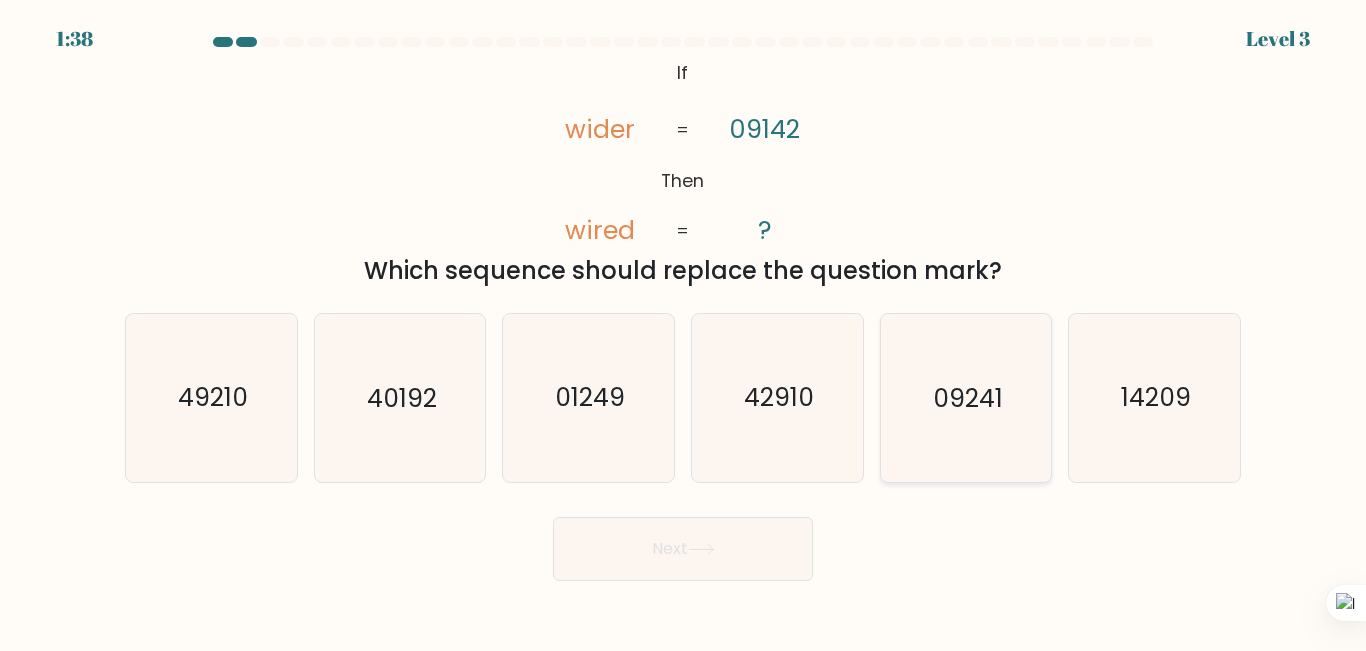 click on "09241" 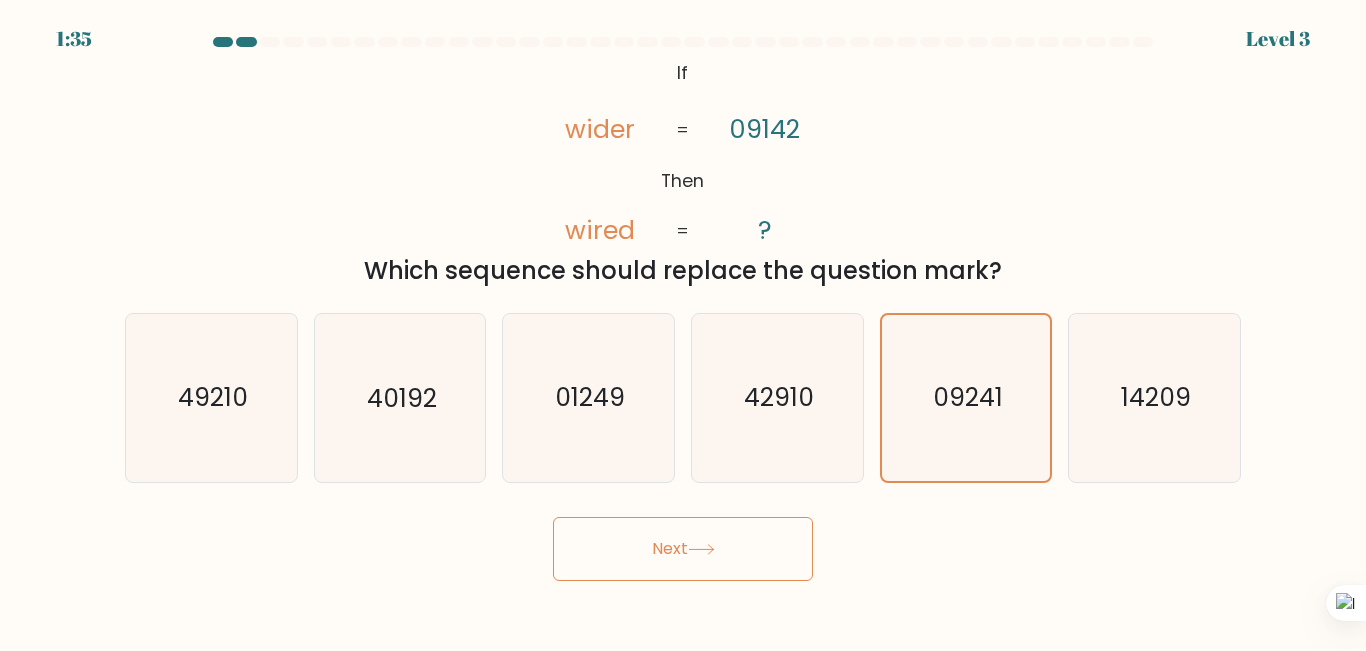 click on "Next" at bounding box center [683, 549] 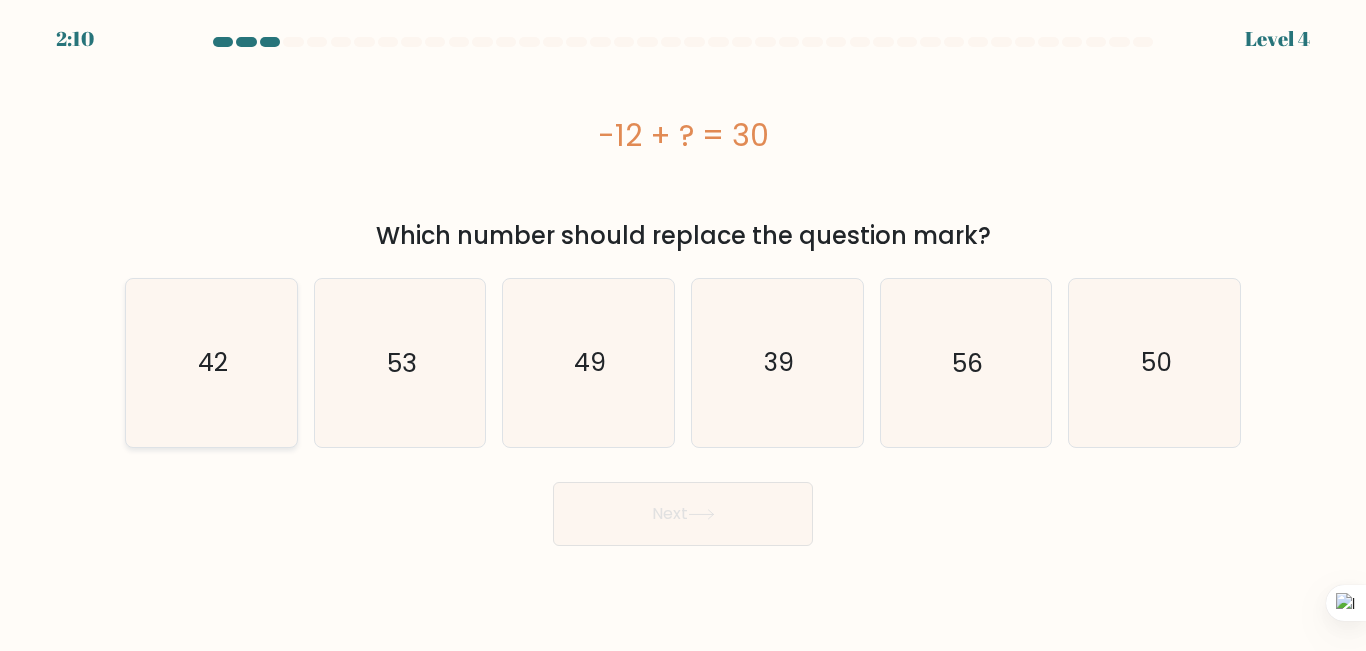 click on "42" 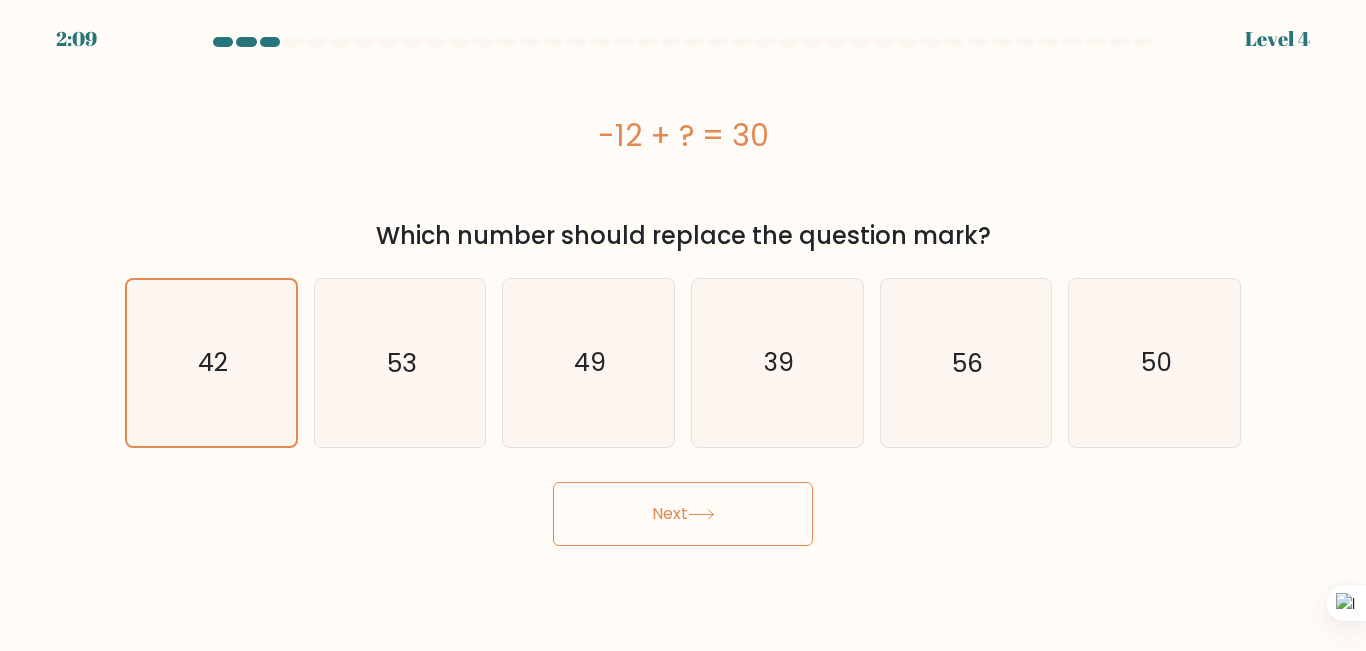 click on "Next" at bounding box center [683, 514] 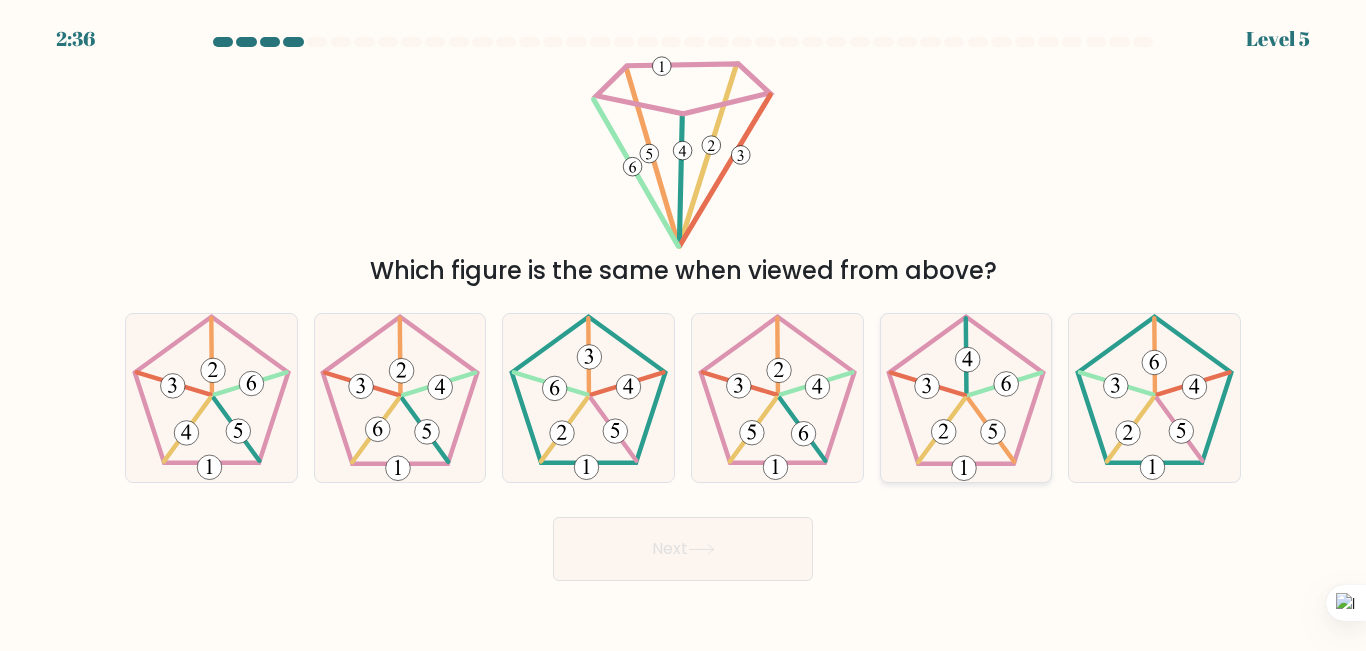 click 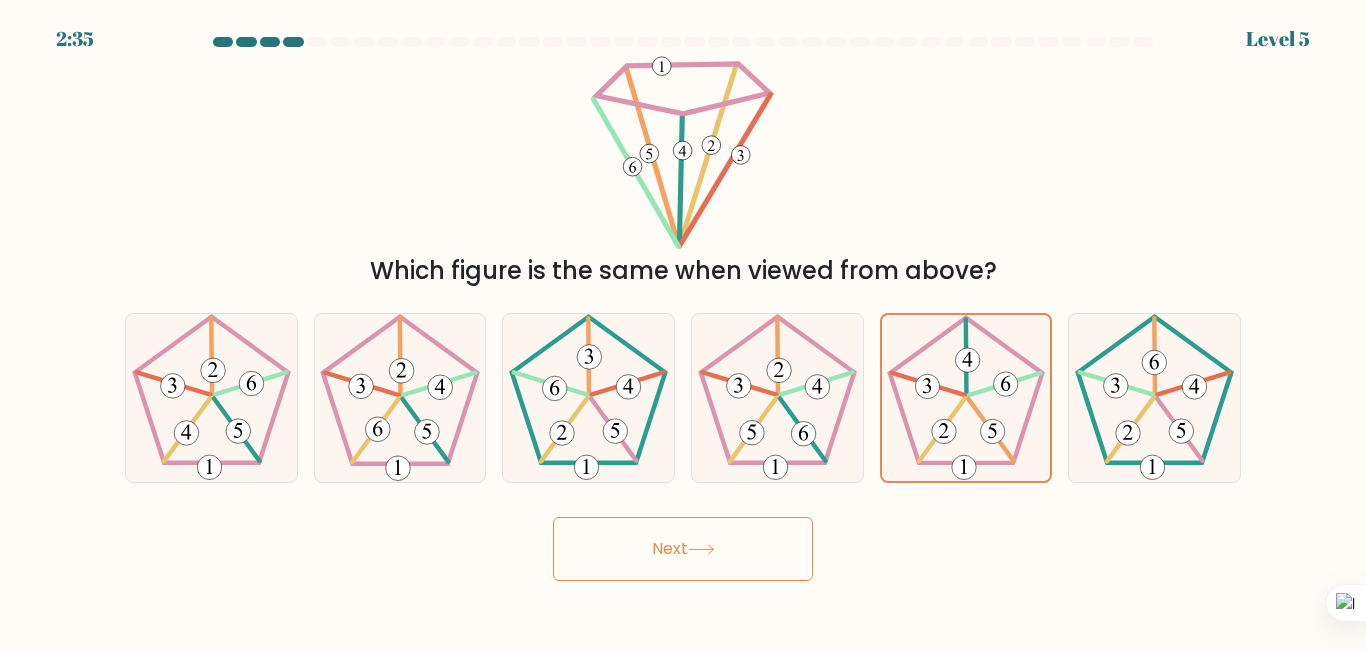 click on "Next" at bounding box center (683, 549) 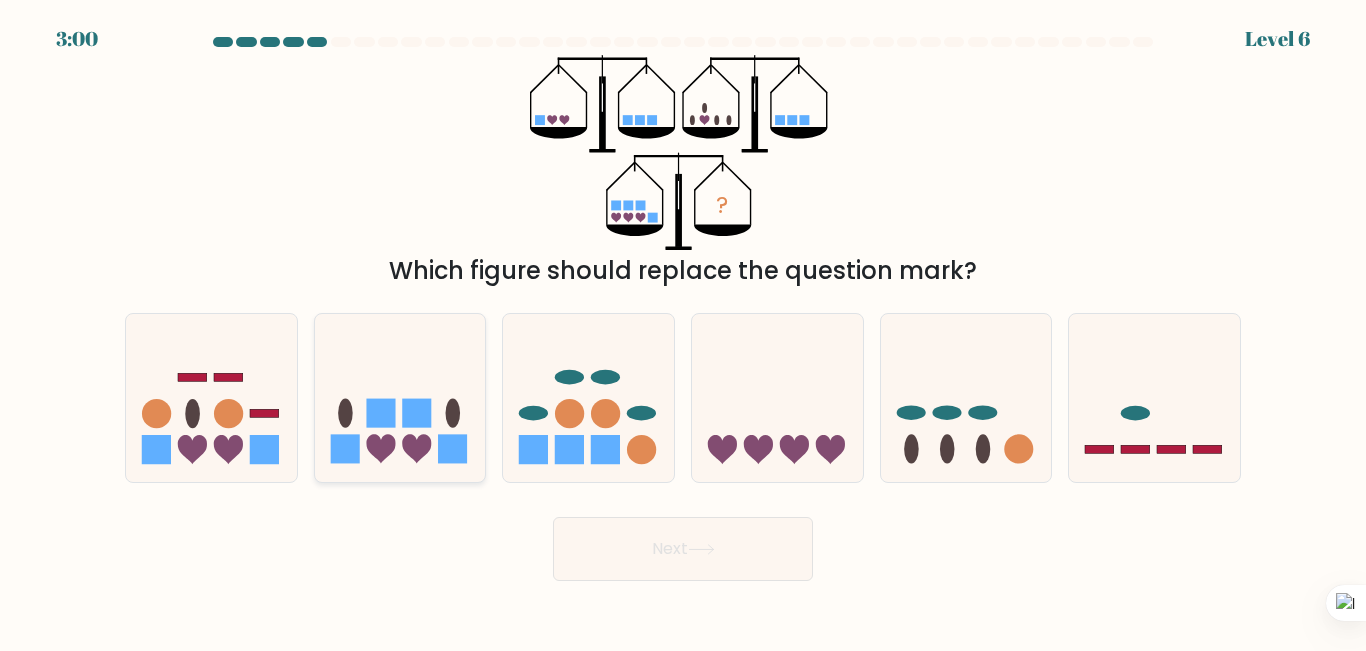 click 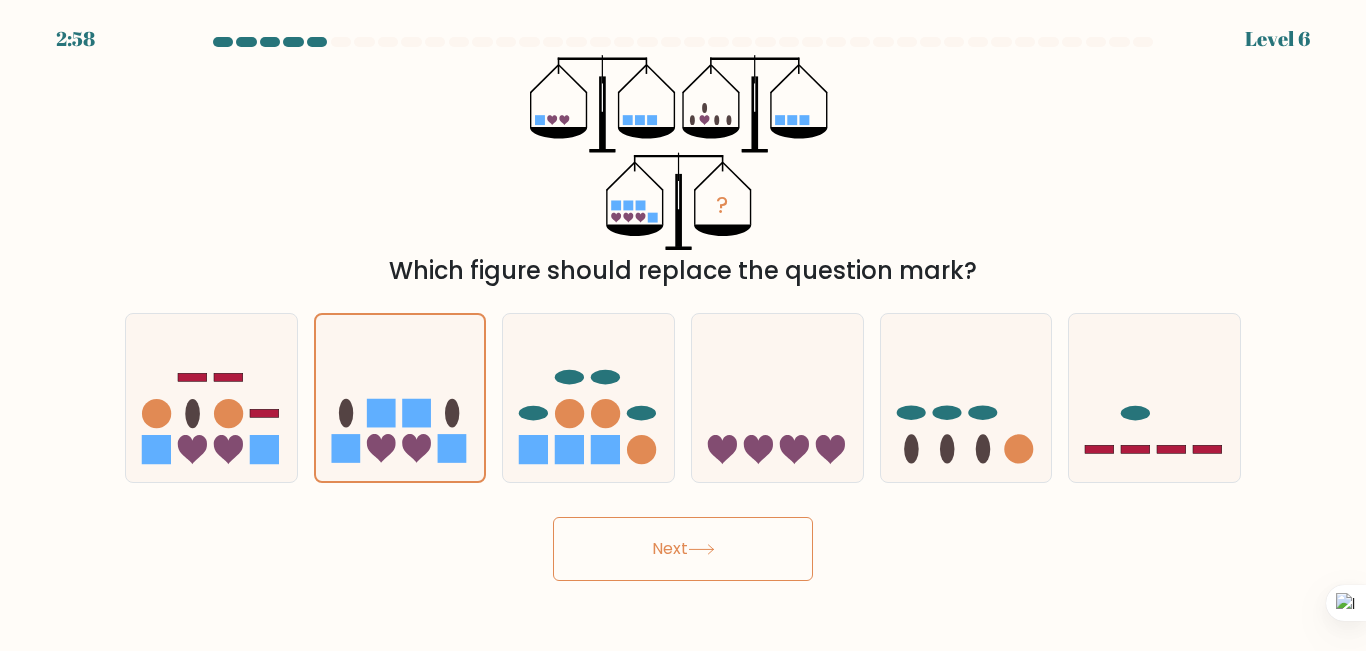 click 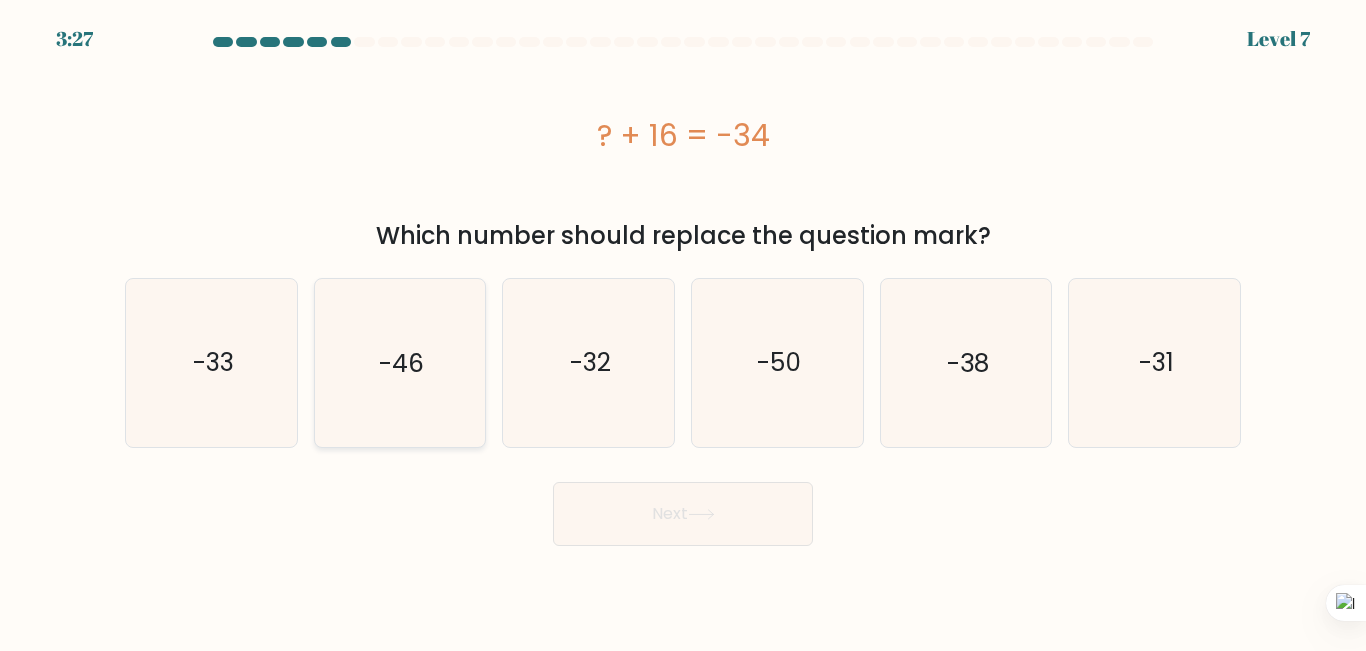 click on "-46" 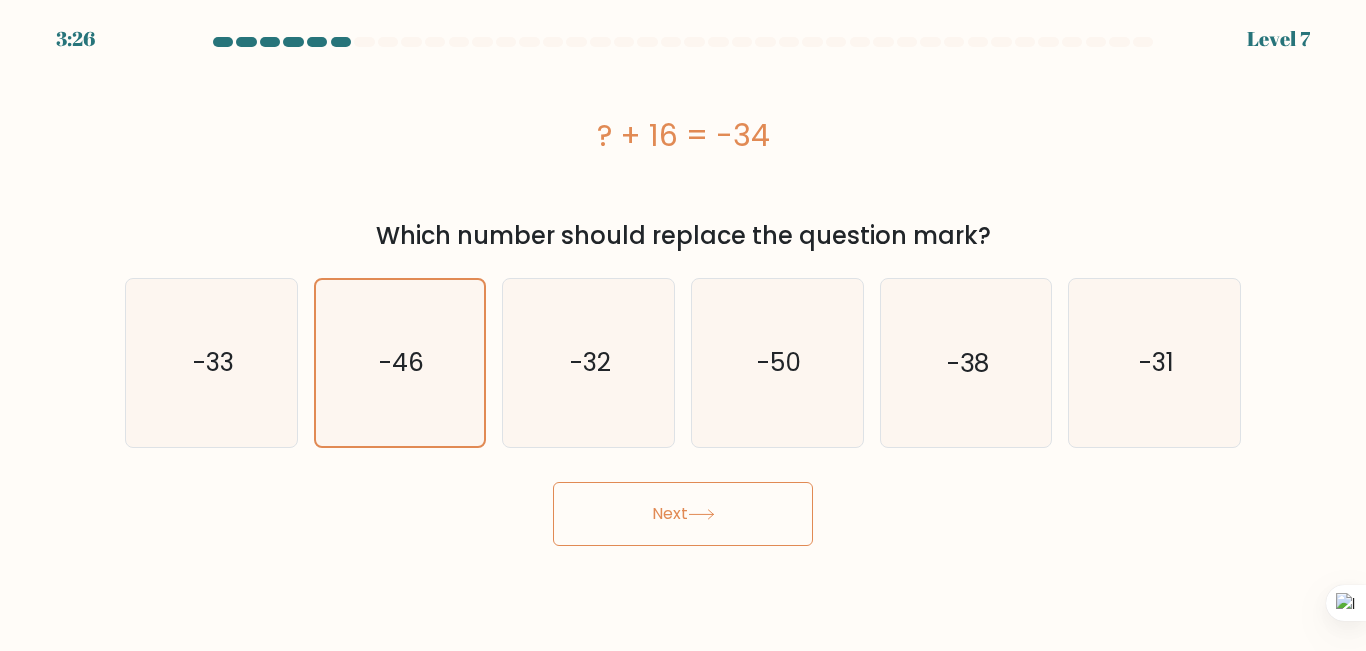 click on "Next" at bounding box center (683, 514) 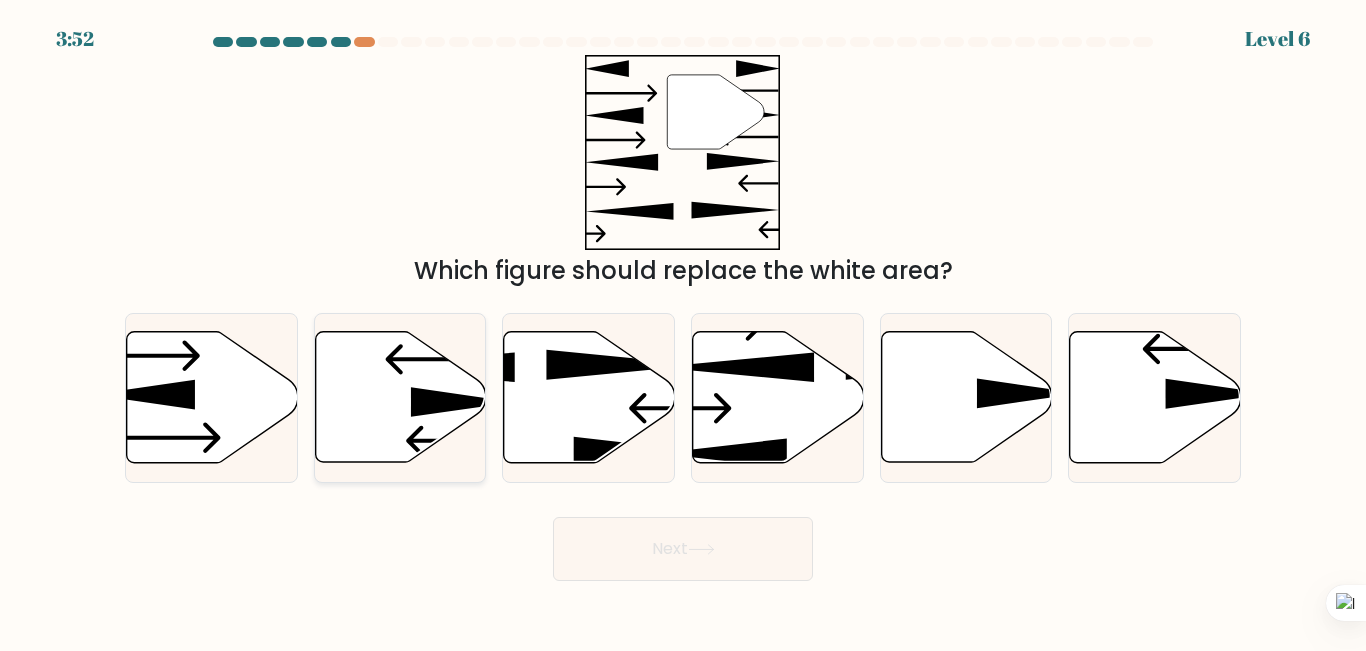click 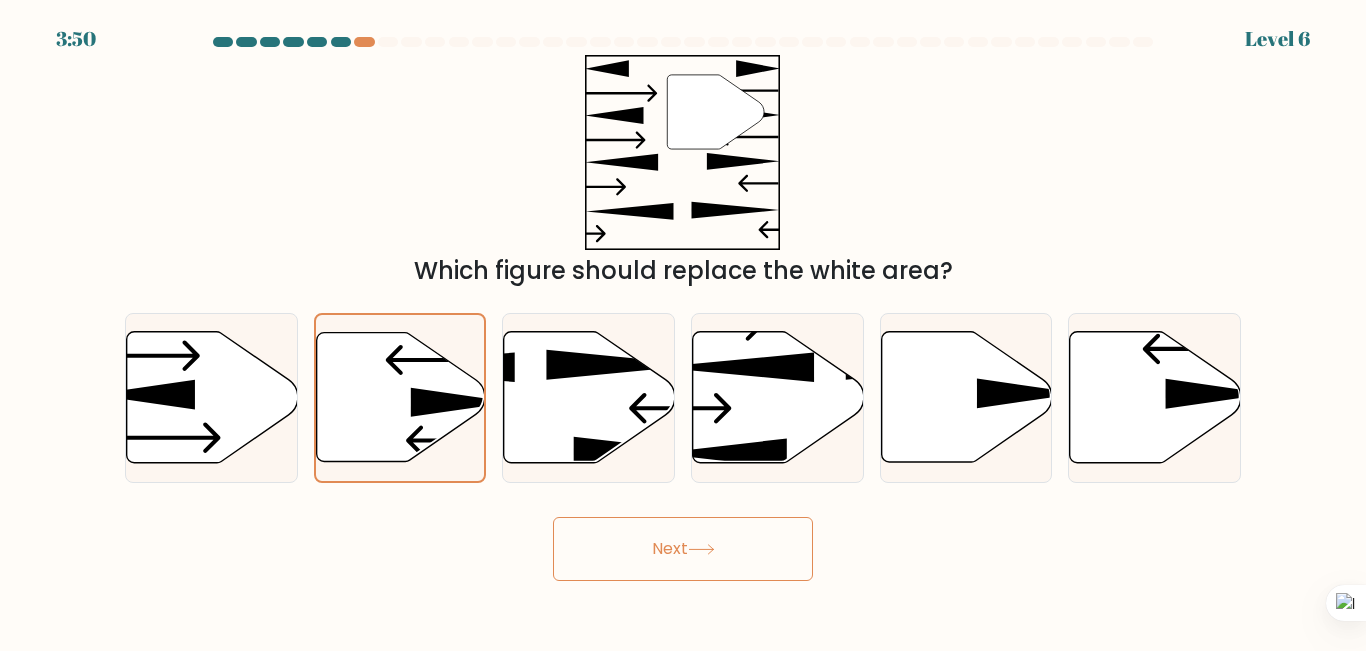 click on "Next" at bounding box center [683, 549] 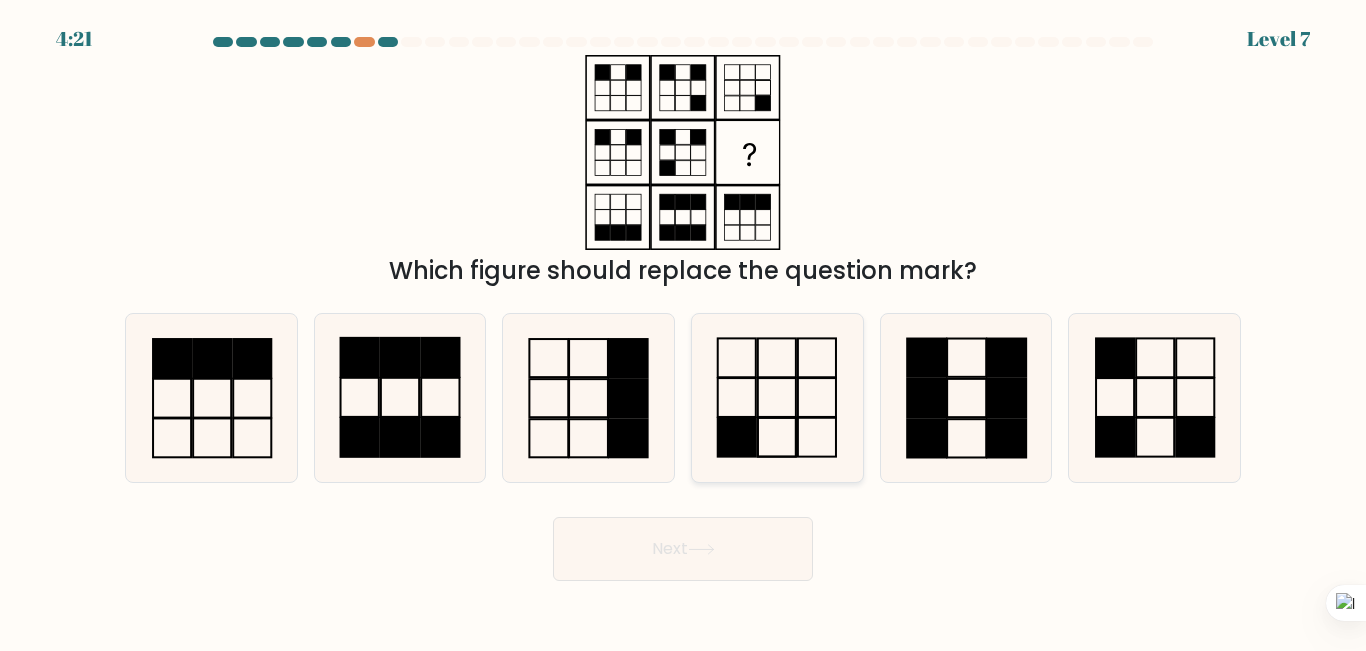 click 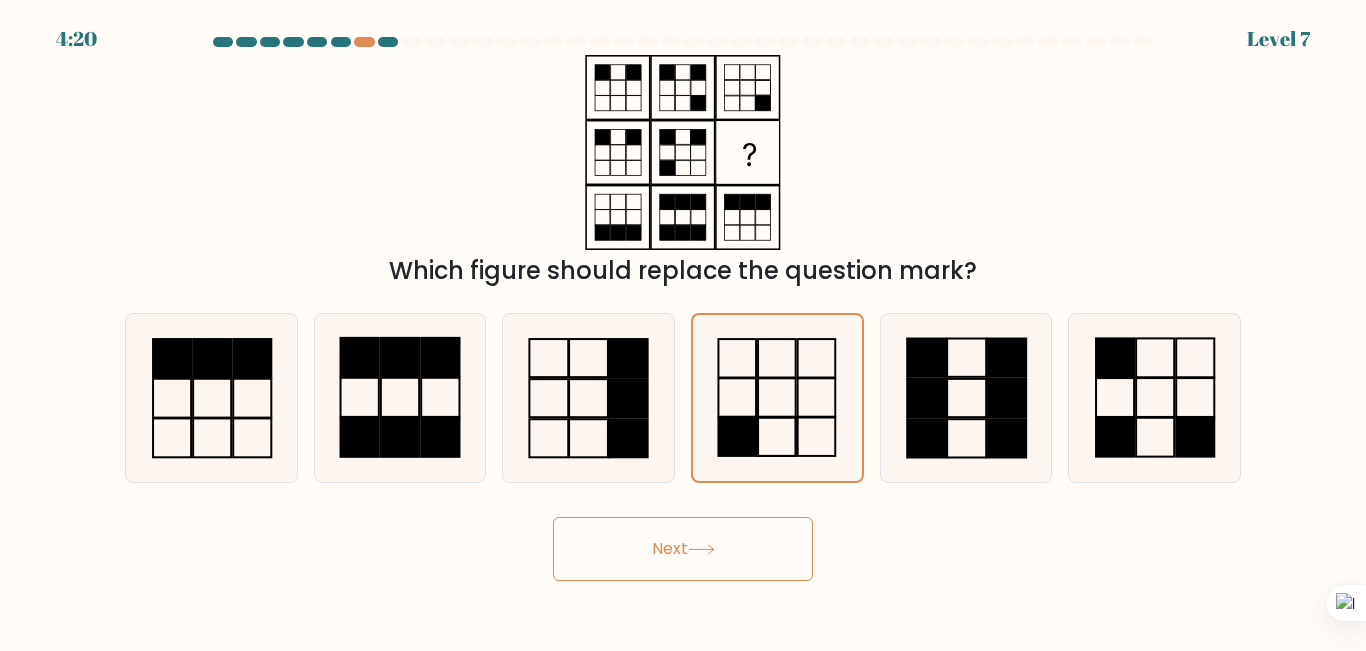 click on "Next" at bounding box center (683, 549) 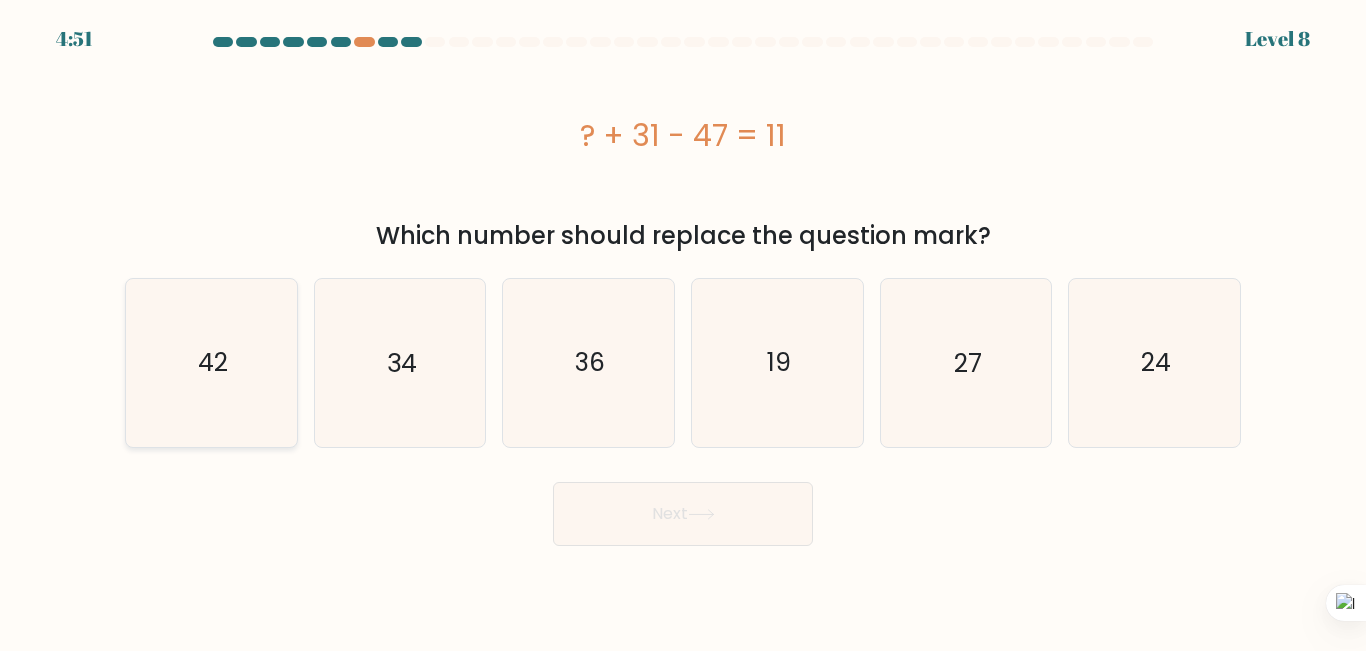 click on "42" 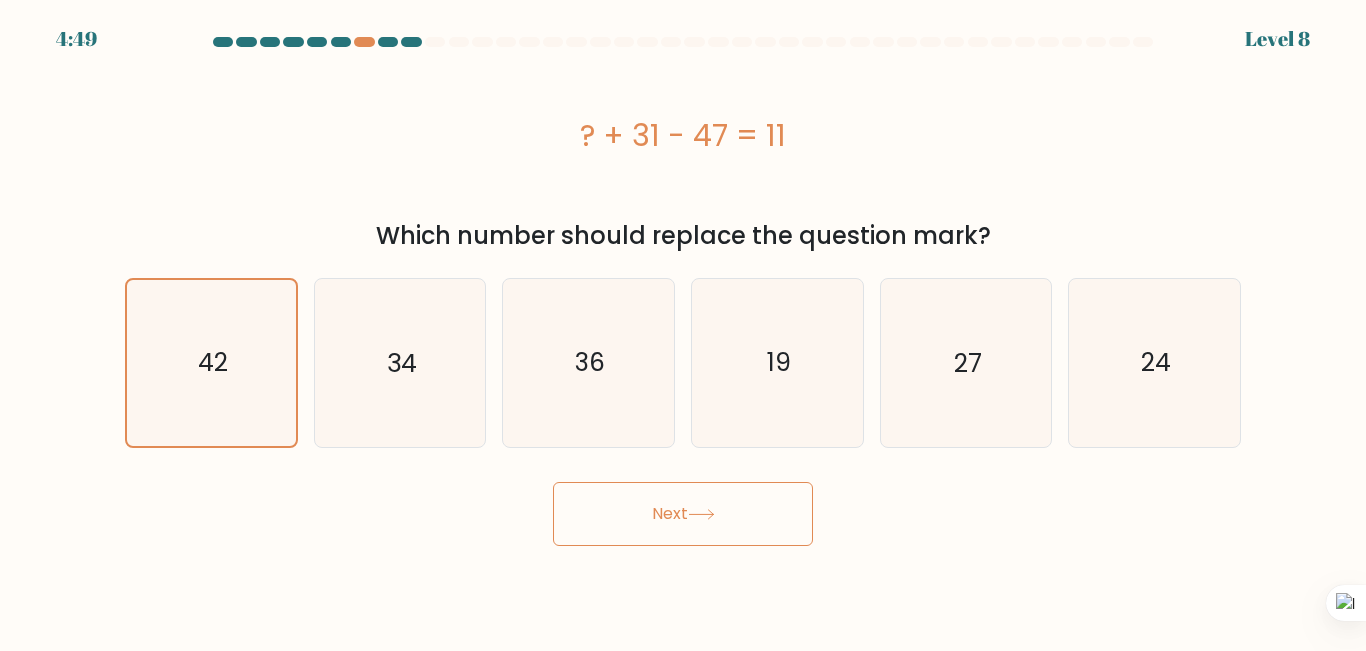 click on "Next" at bounding box center (683, 514) 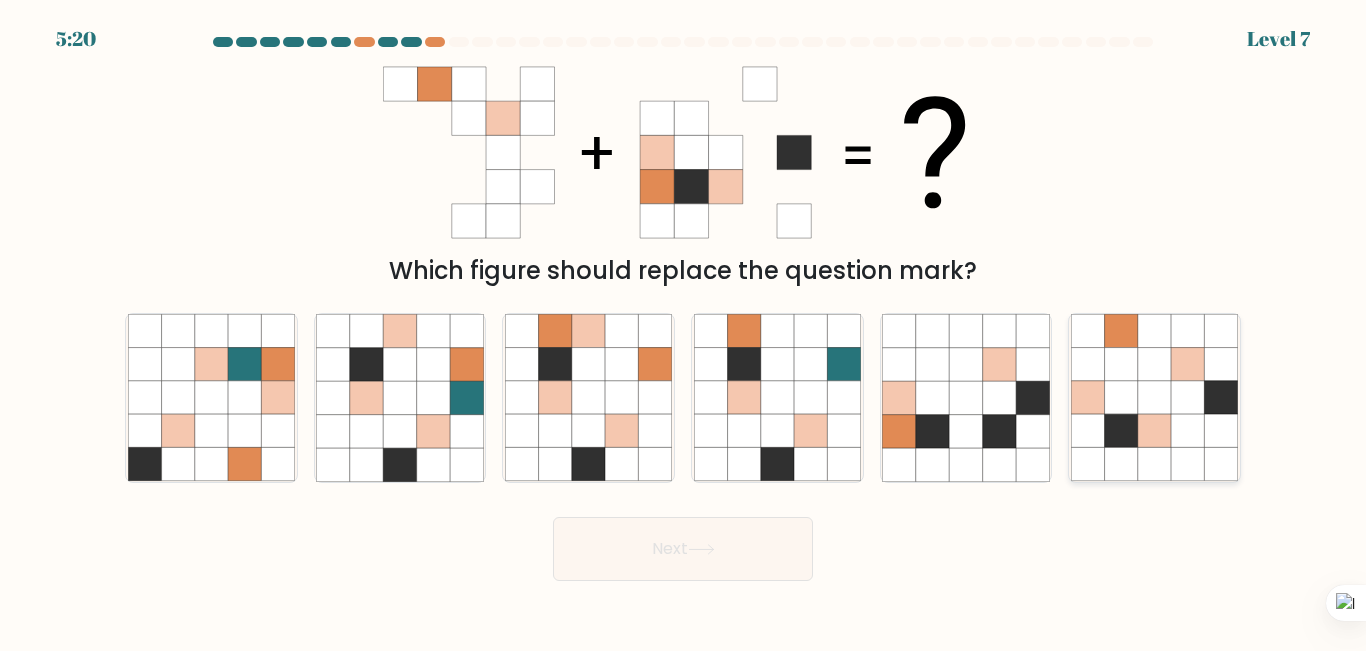 click 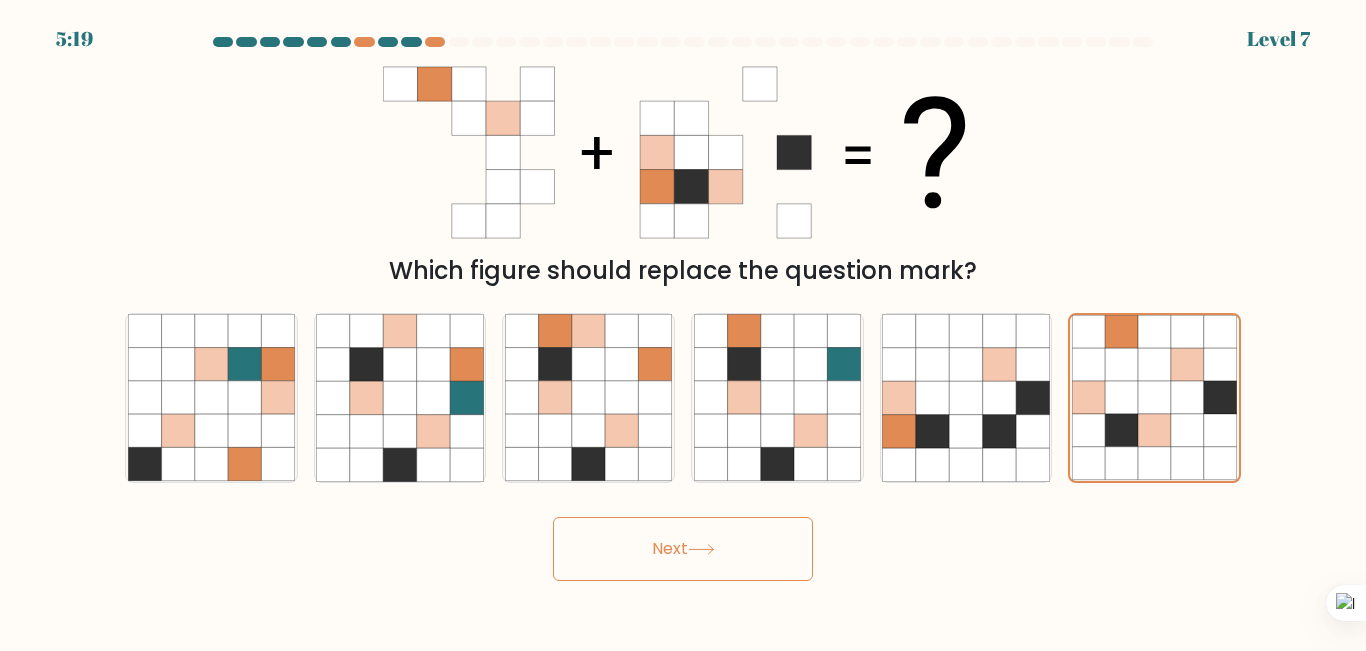click on "Next" at bounding box center (683, 549) 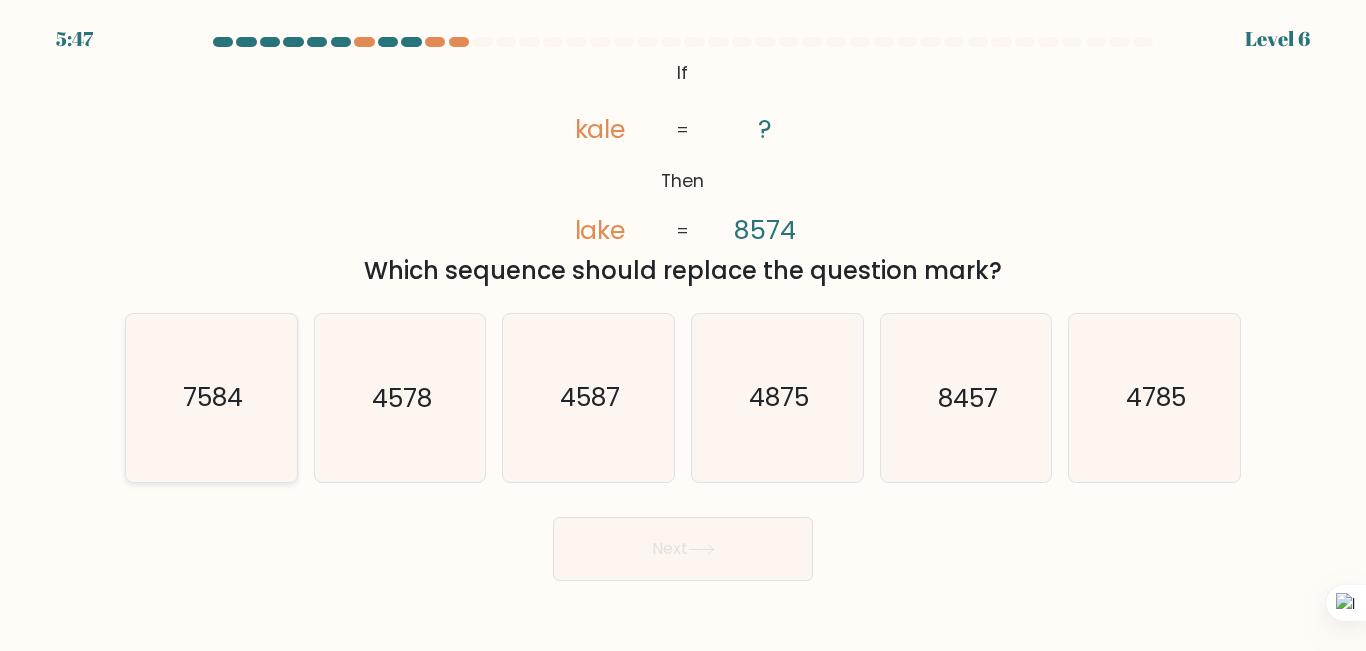 click on "7584" 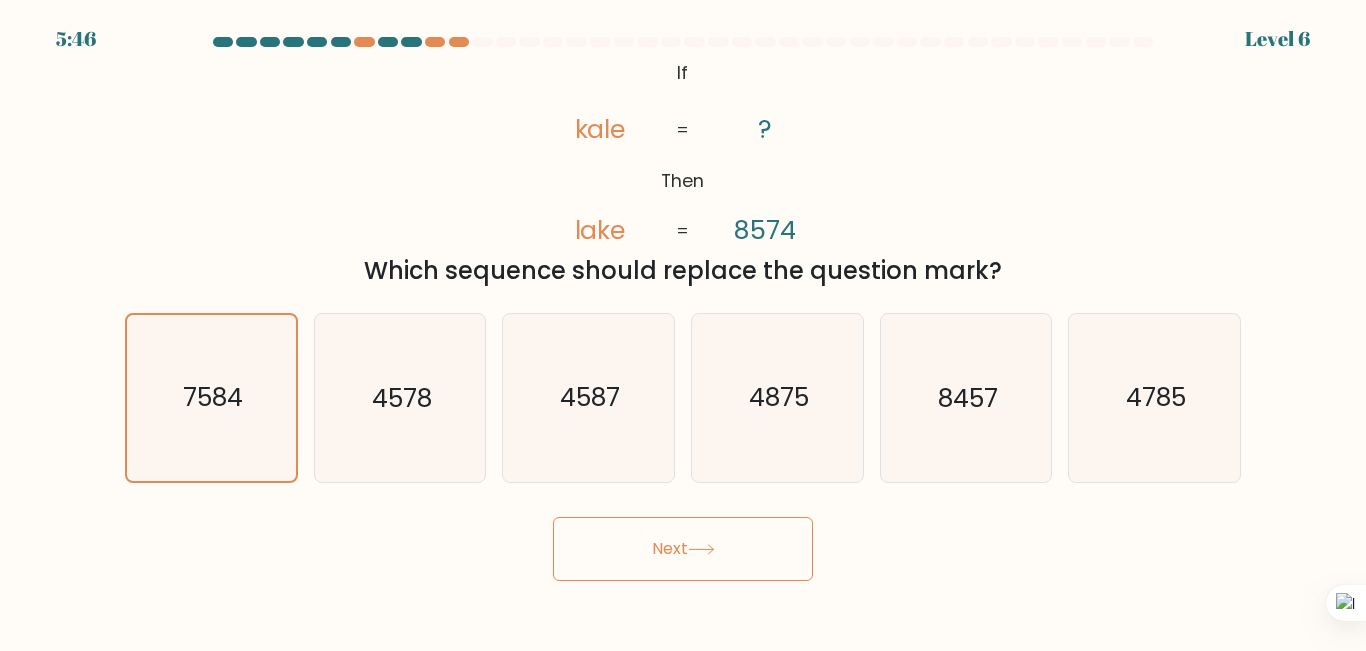 click on "Next" at bounding box center [683, 549] 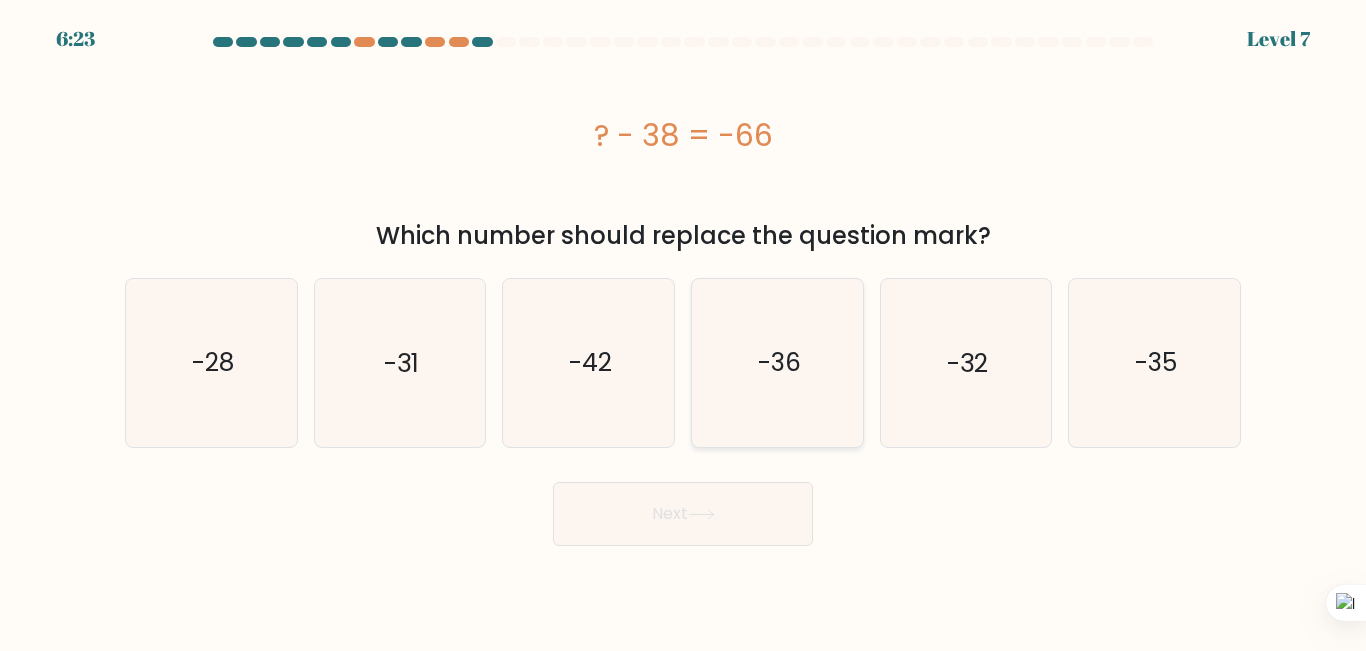 click on "-36" 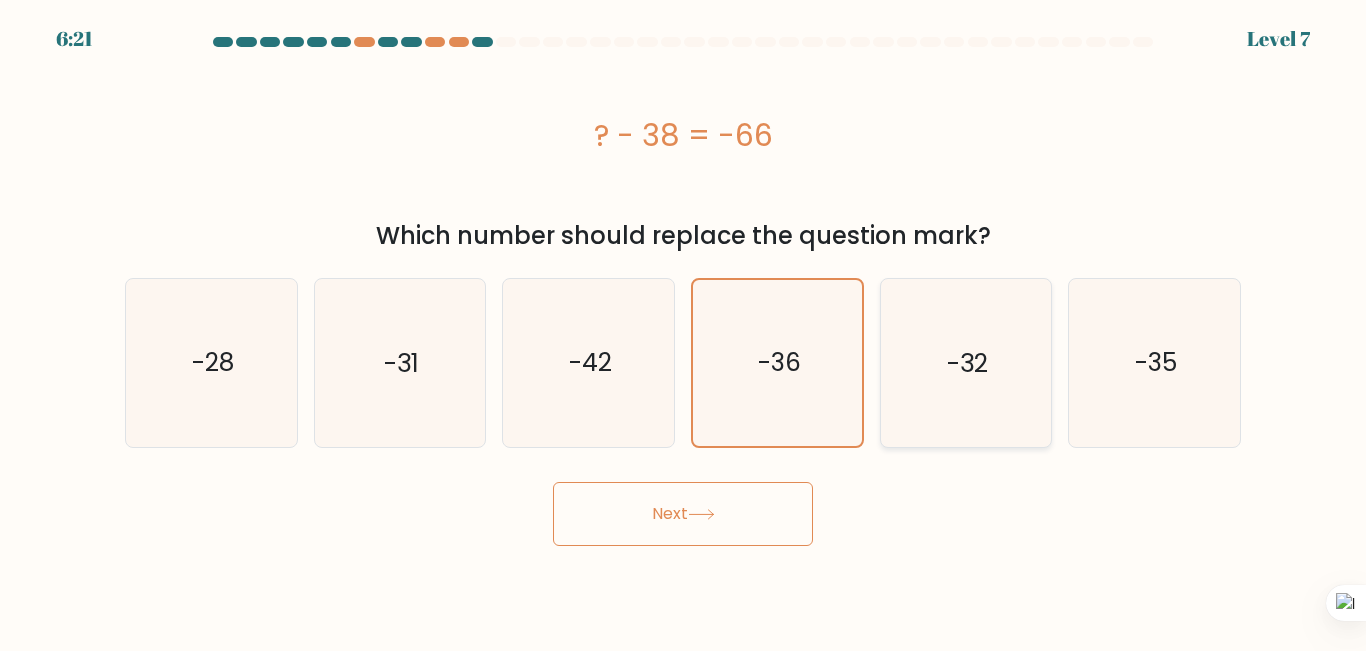 click on "-32" 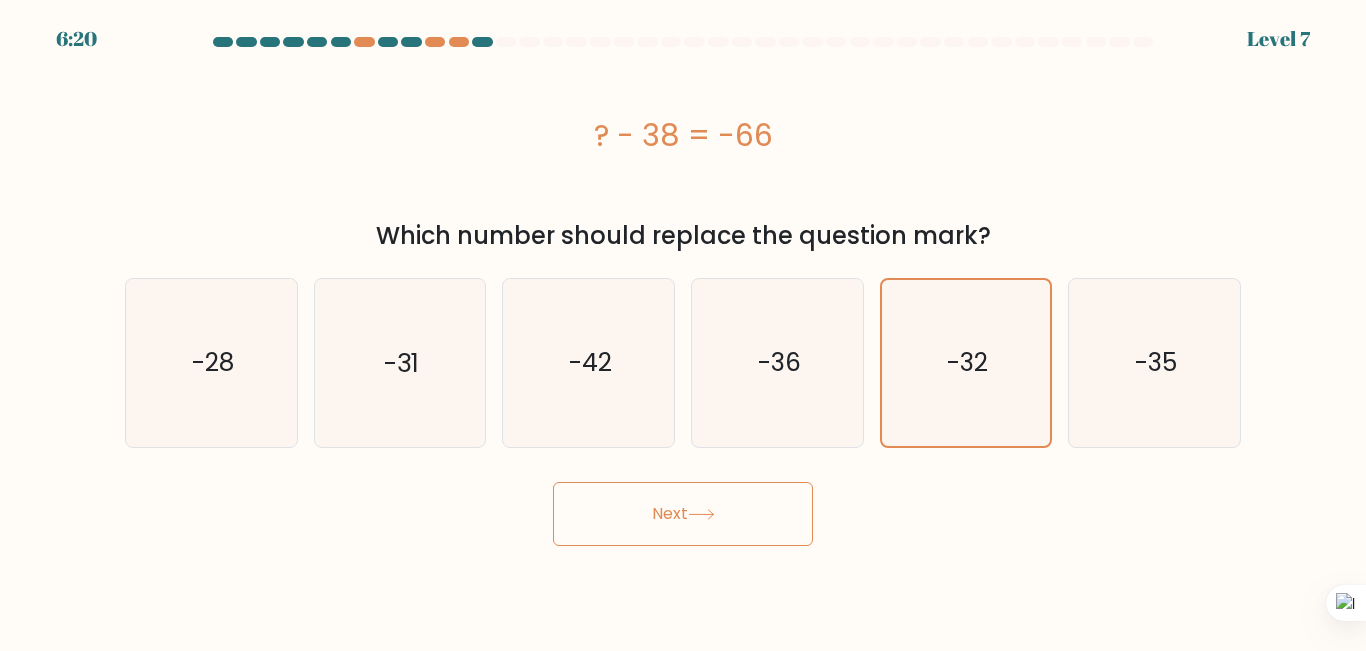 click 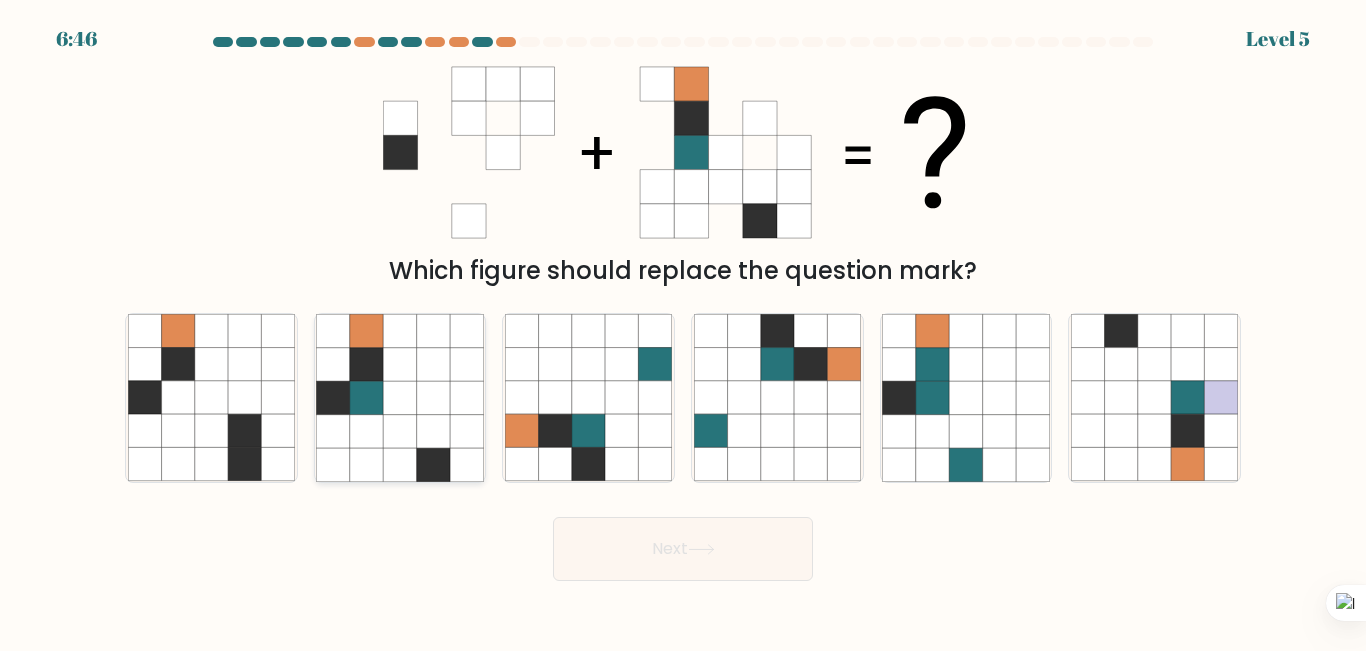 click 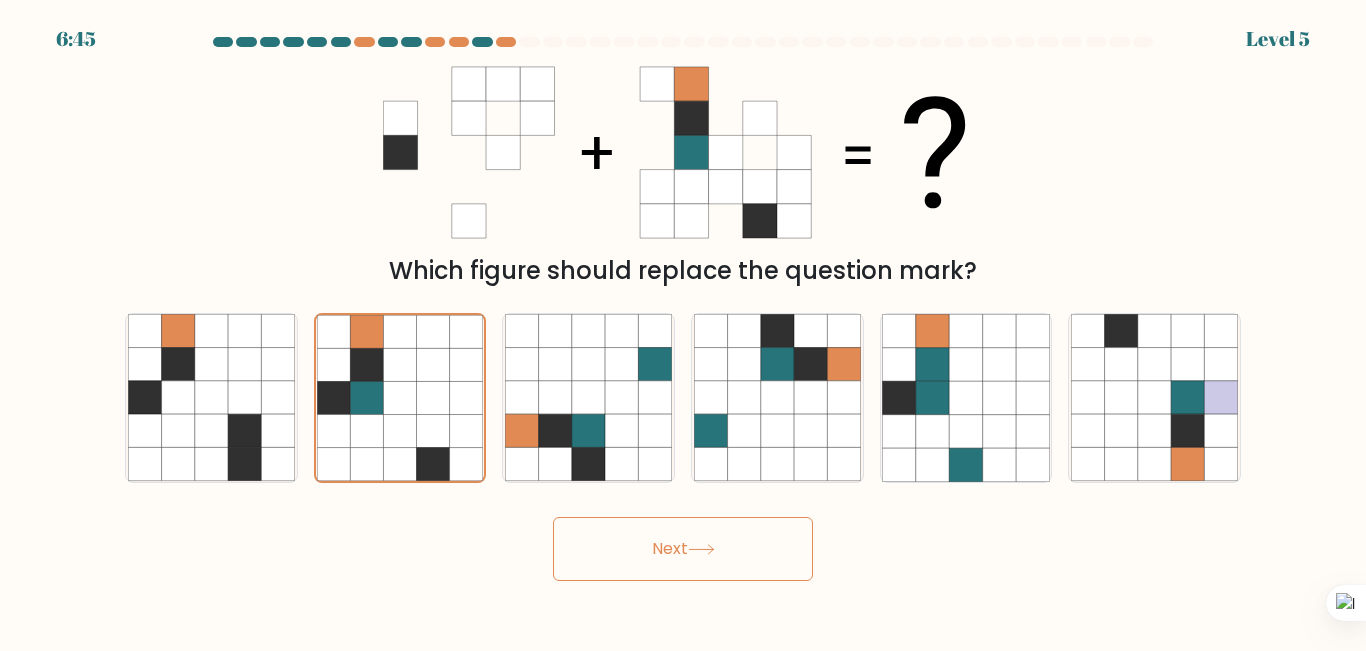 click on "Next" at bounding box center (683, 549) 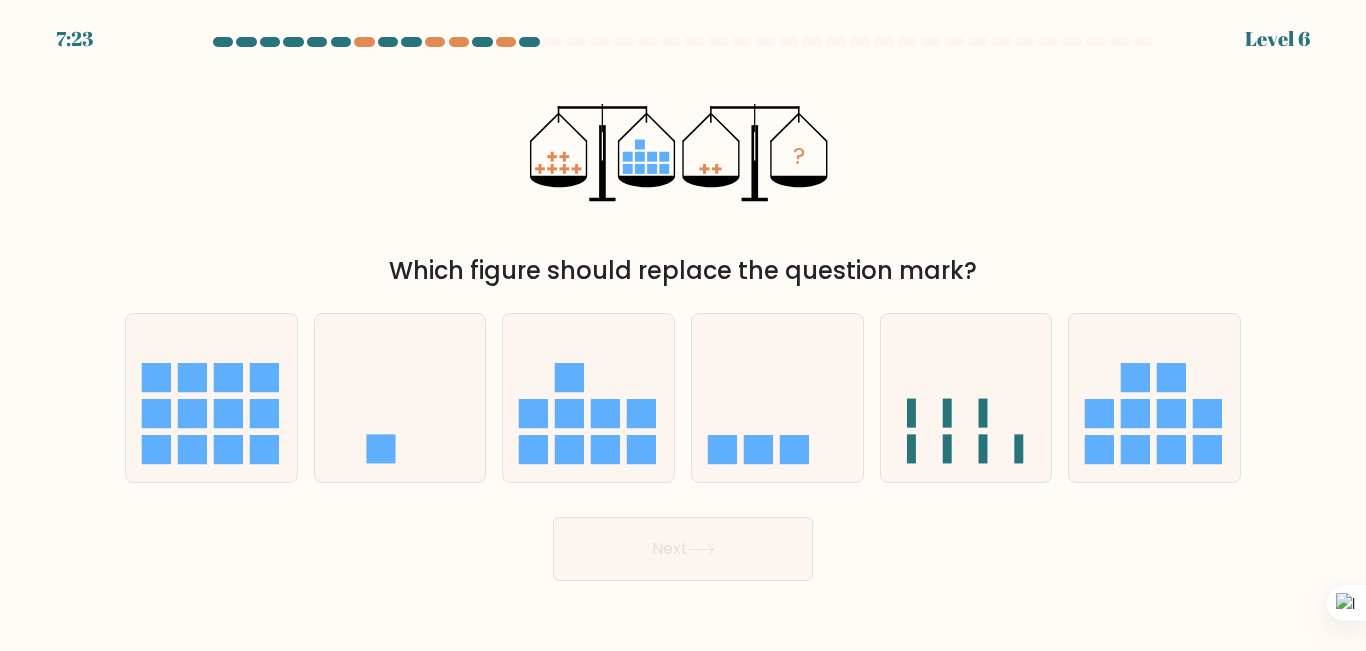 click 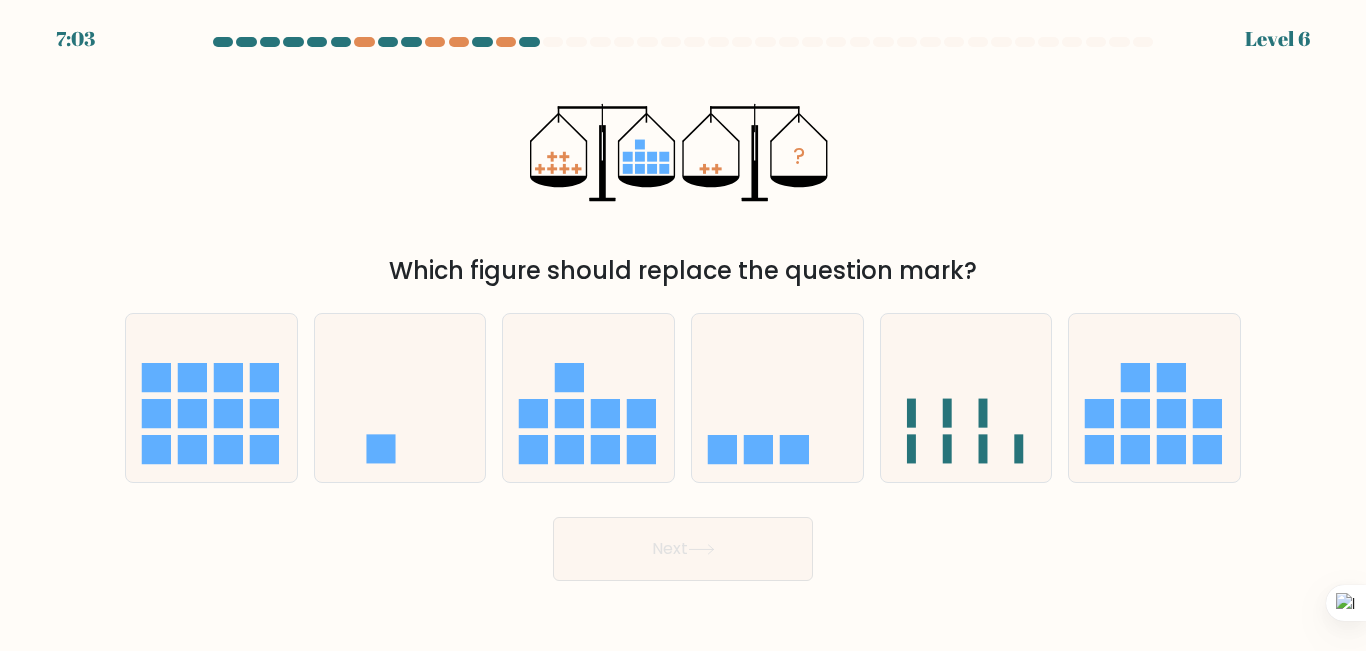 click on "?
Which figure should replace the question mark?" at bounding box center (683, 172) 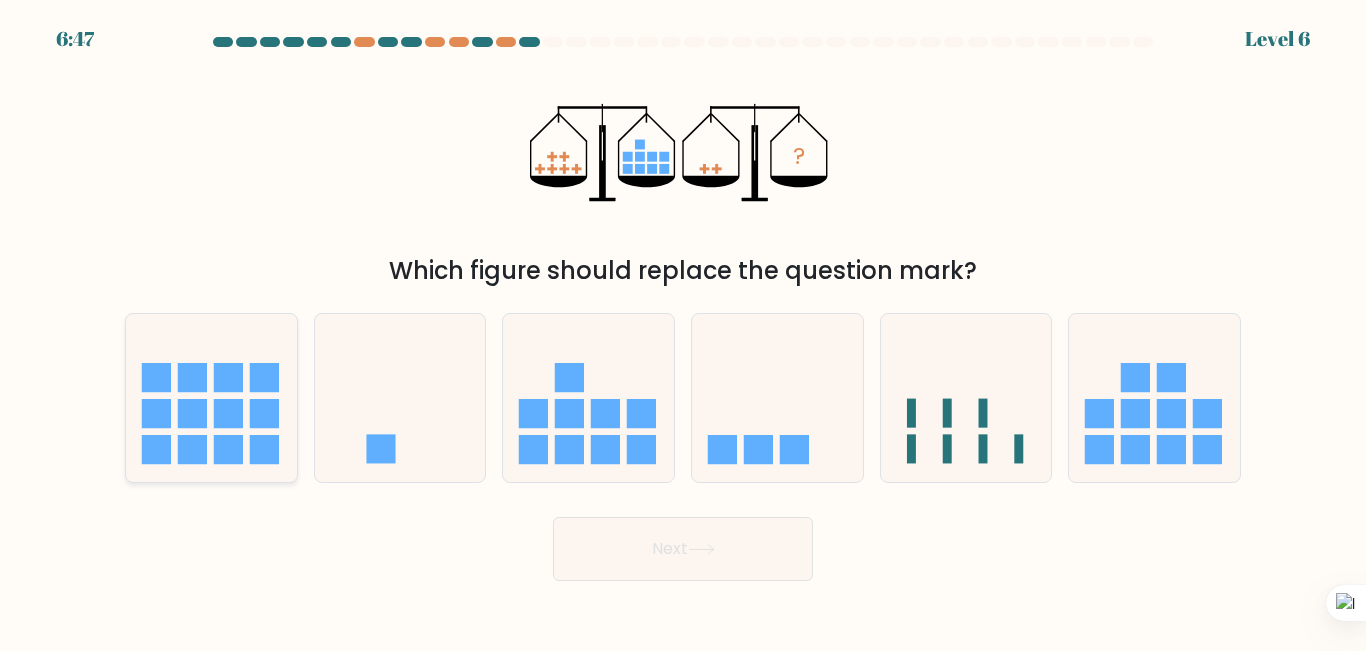 click 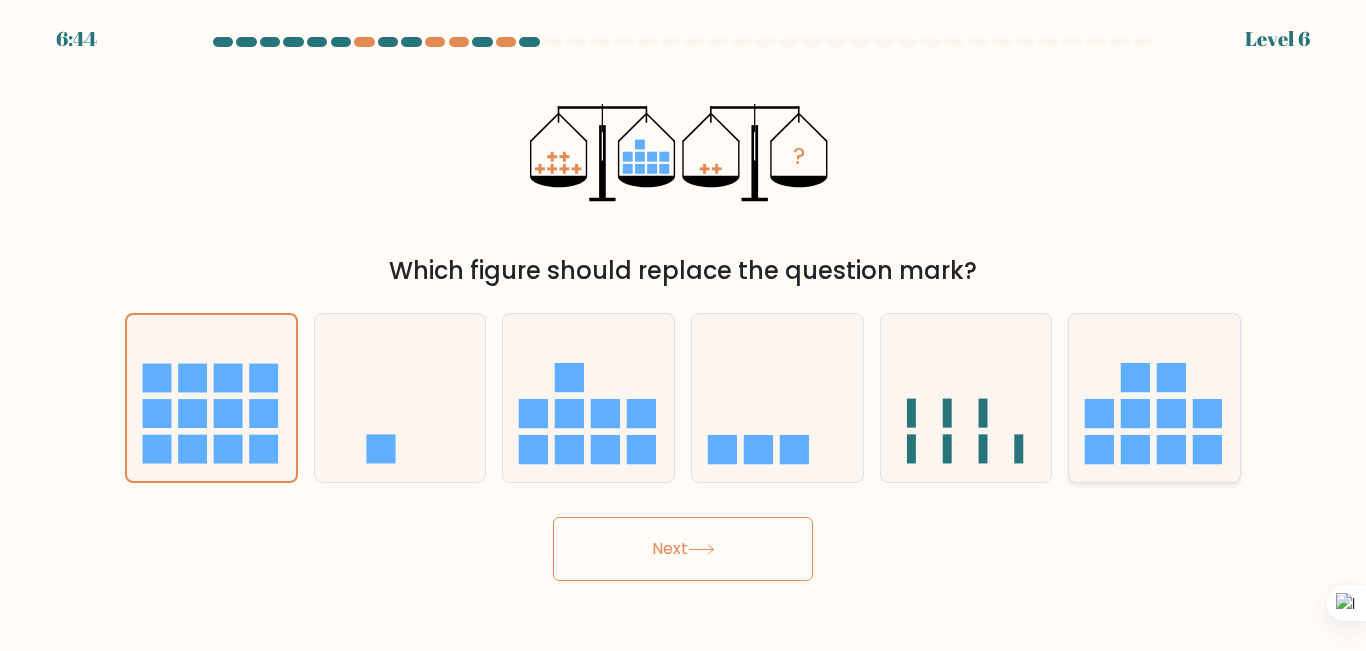 click 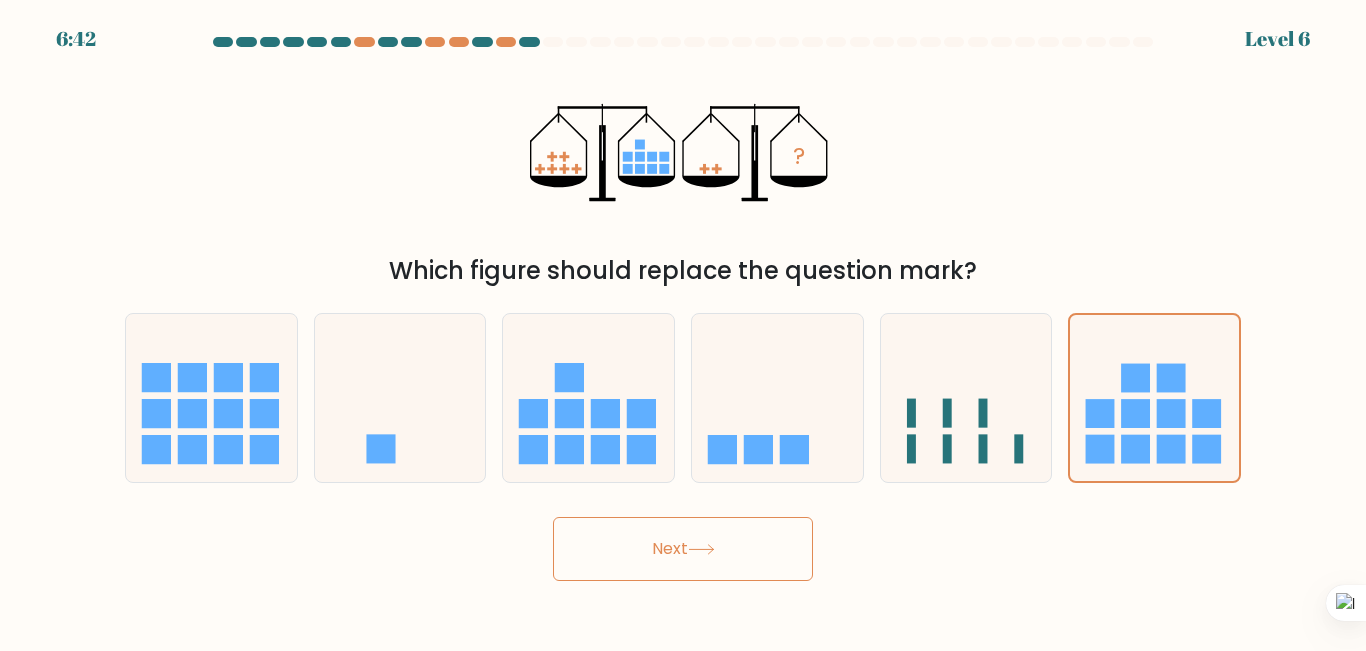 click on "Next" at bounding box center (683, 549) 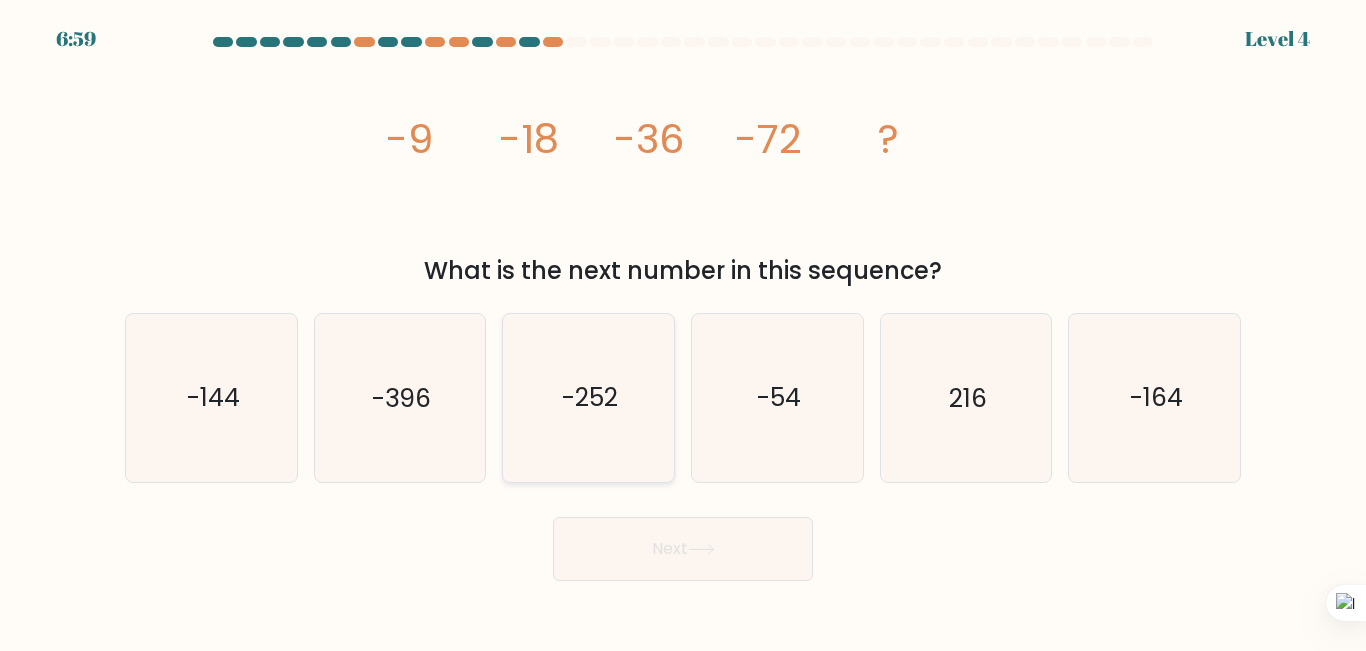 click on "-252" 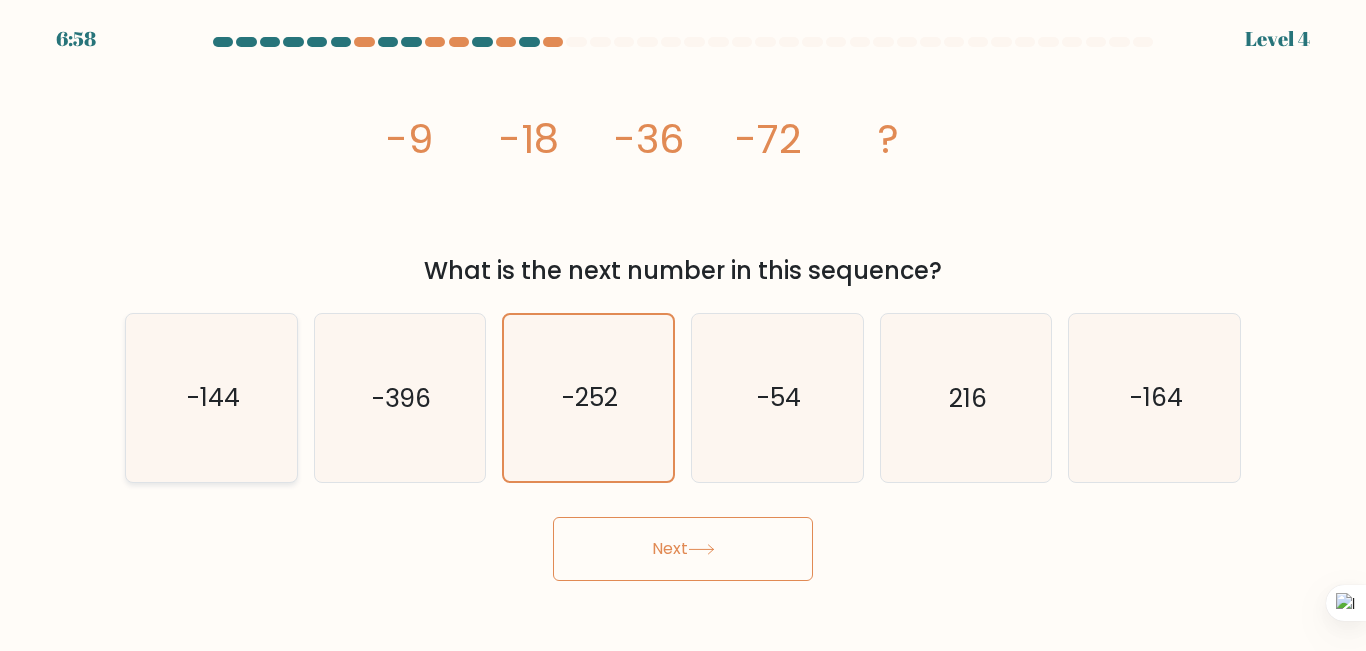 click on "-144" 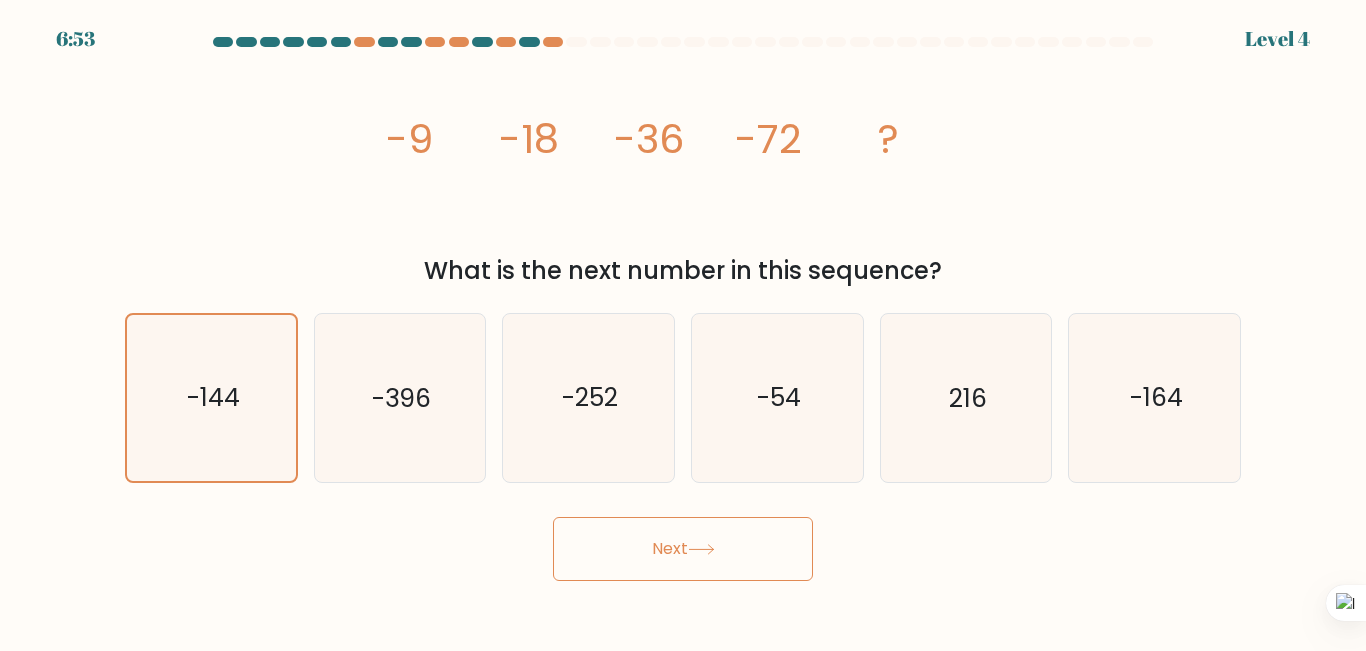 click 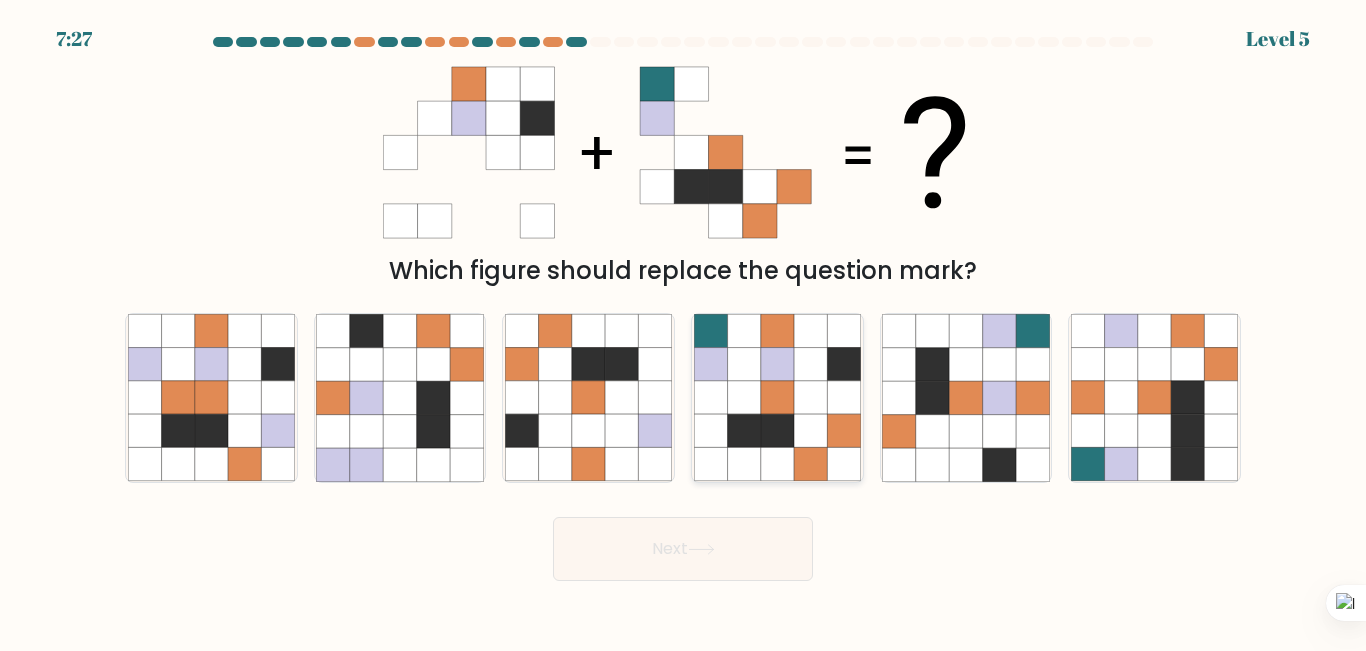 click 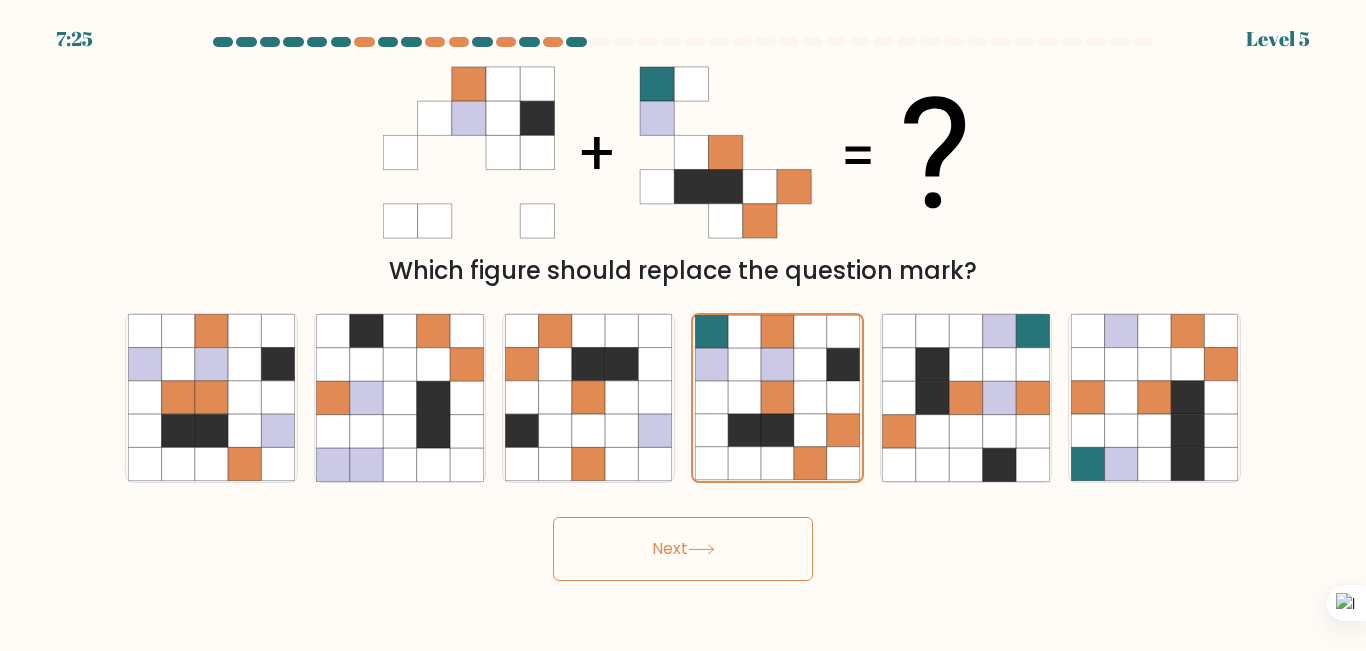 click 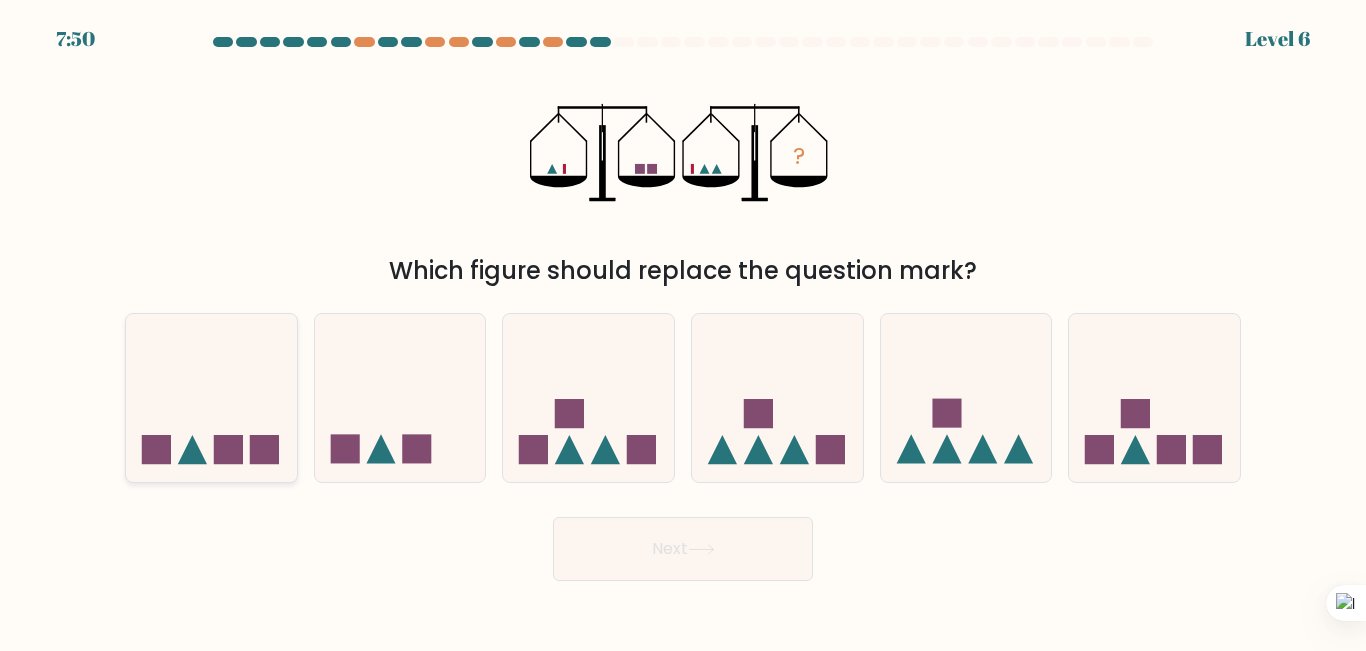 click 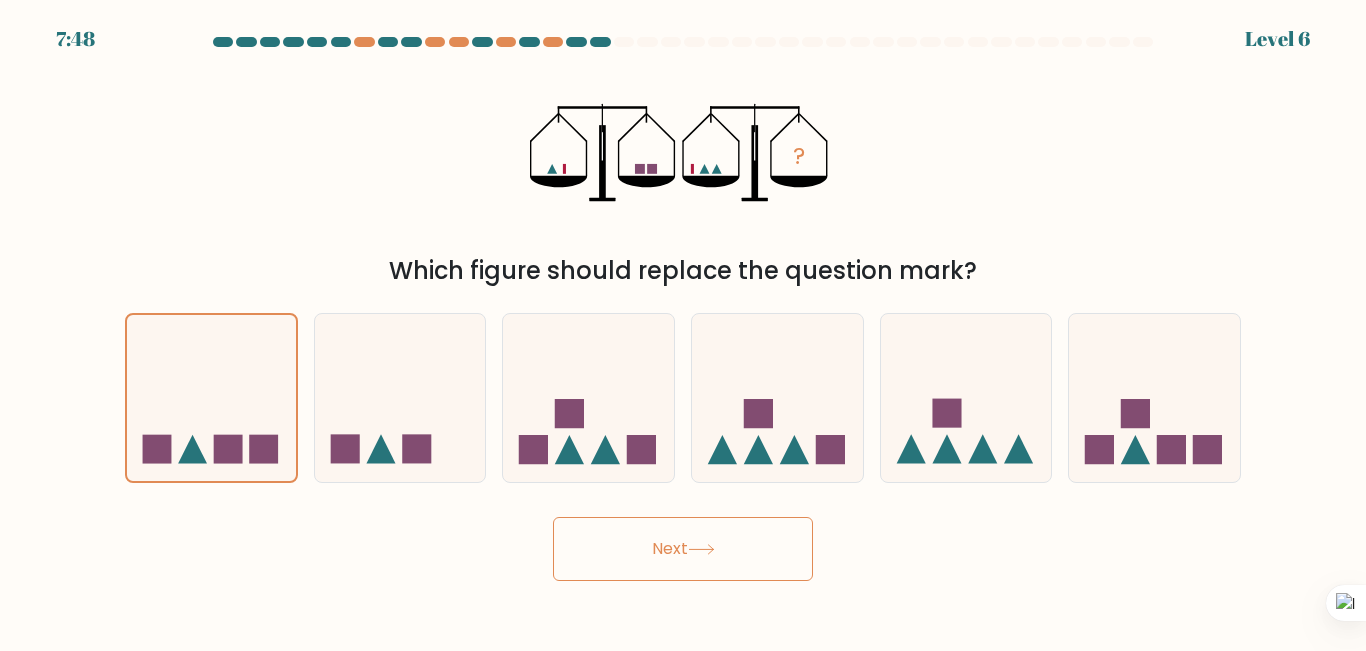 click on "Next" at bounding box center (683, 549) 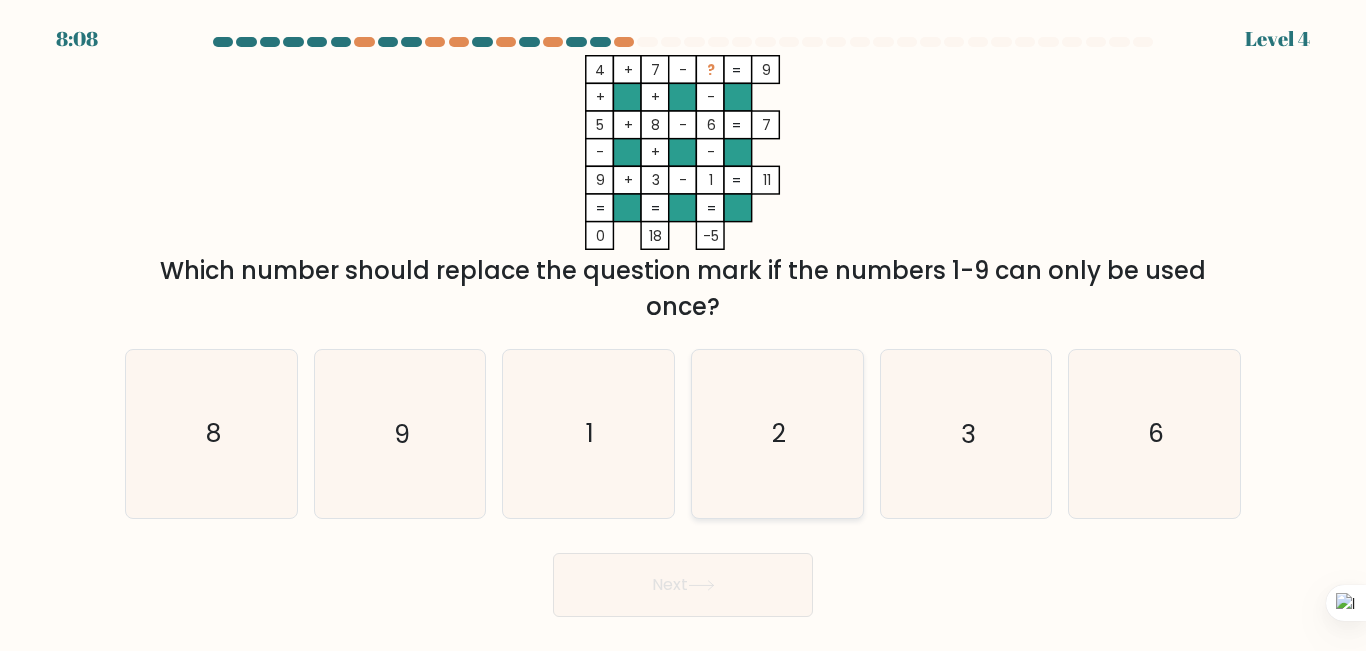 click on "2" 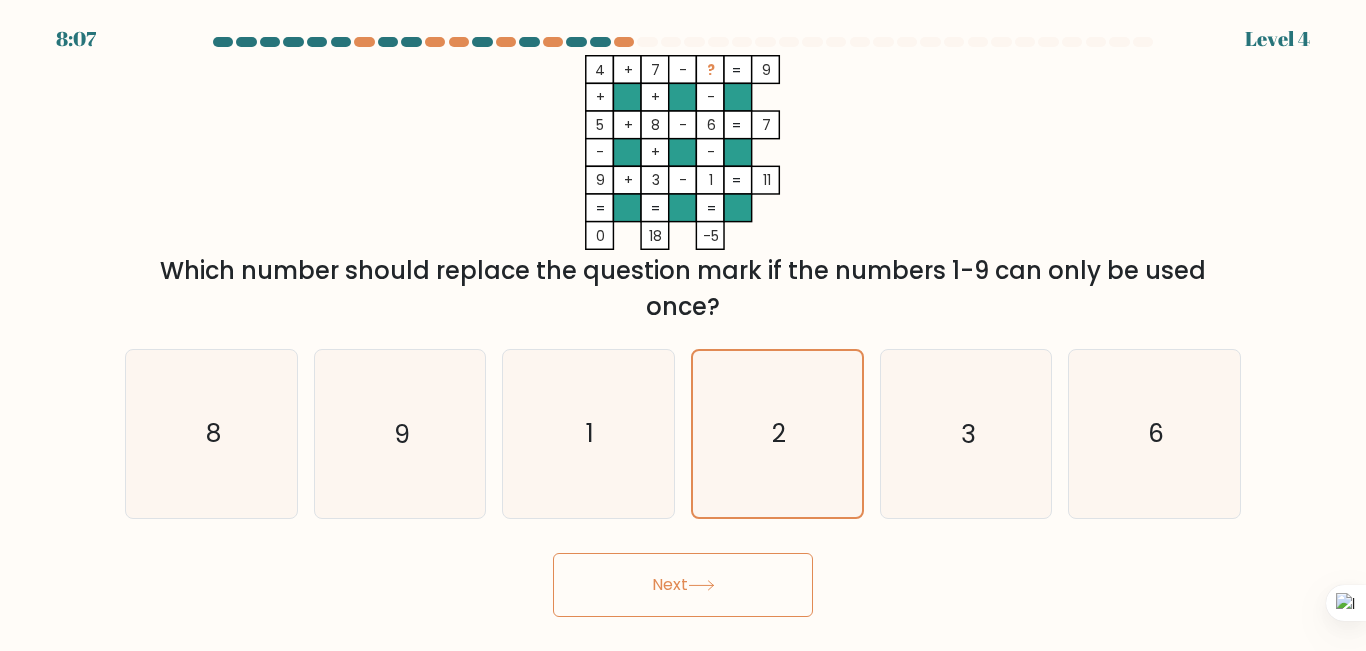 click on "Next" at bounding box center [683, 585] 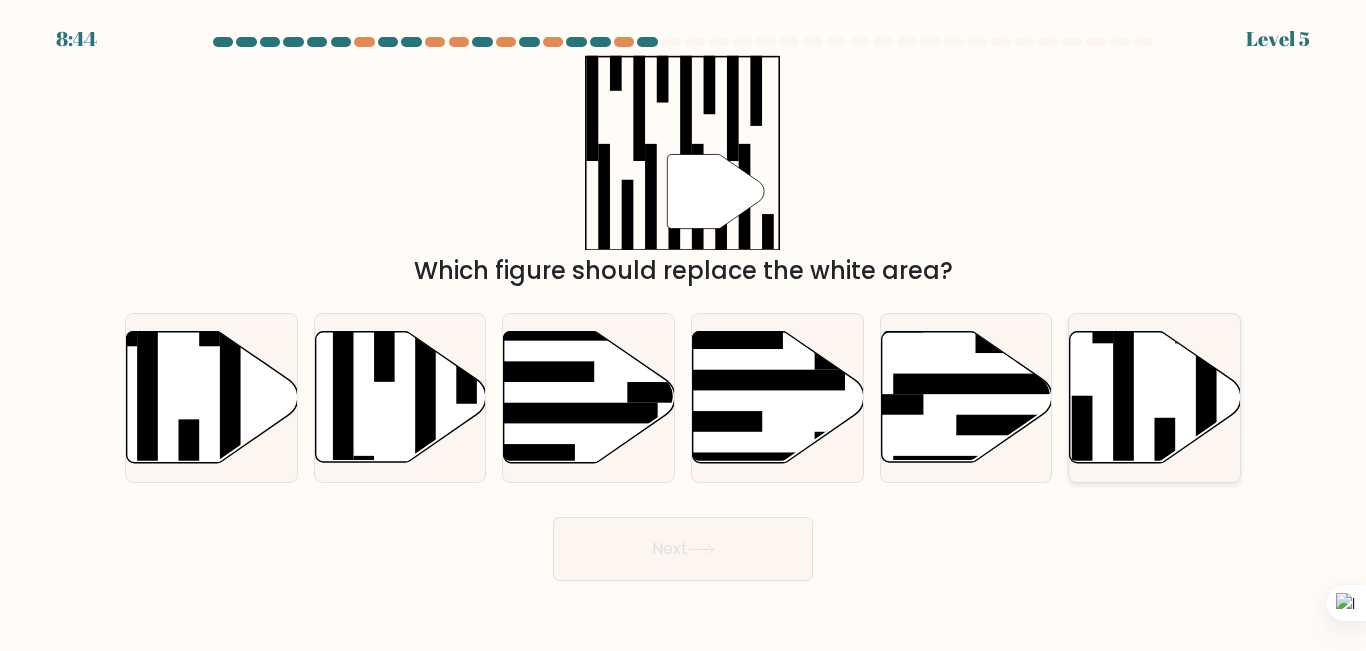 click 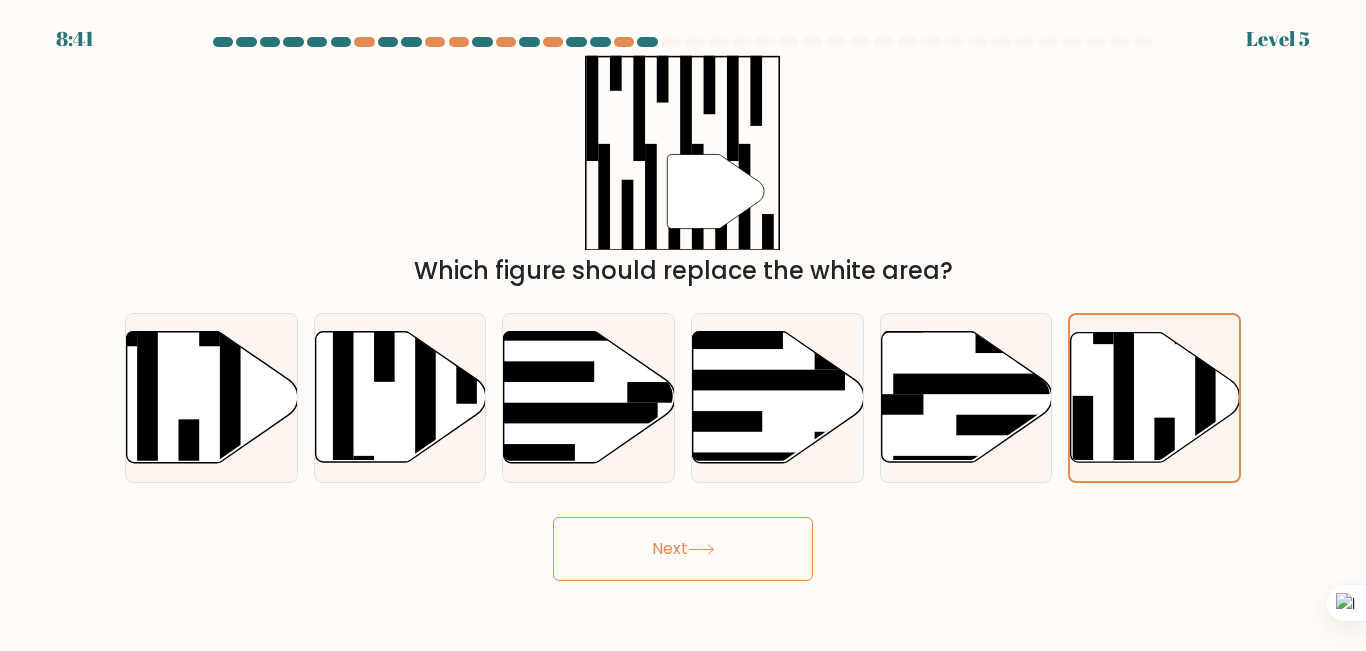 click on "Next" at bounding box center [683, 549] 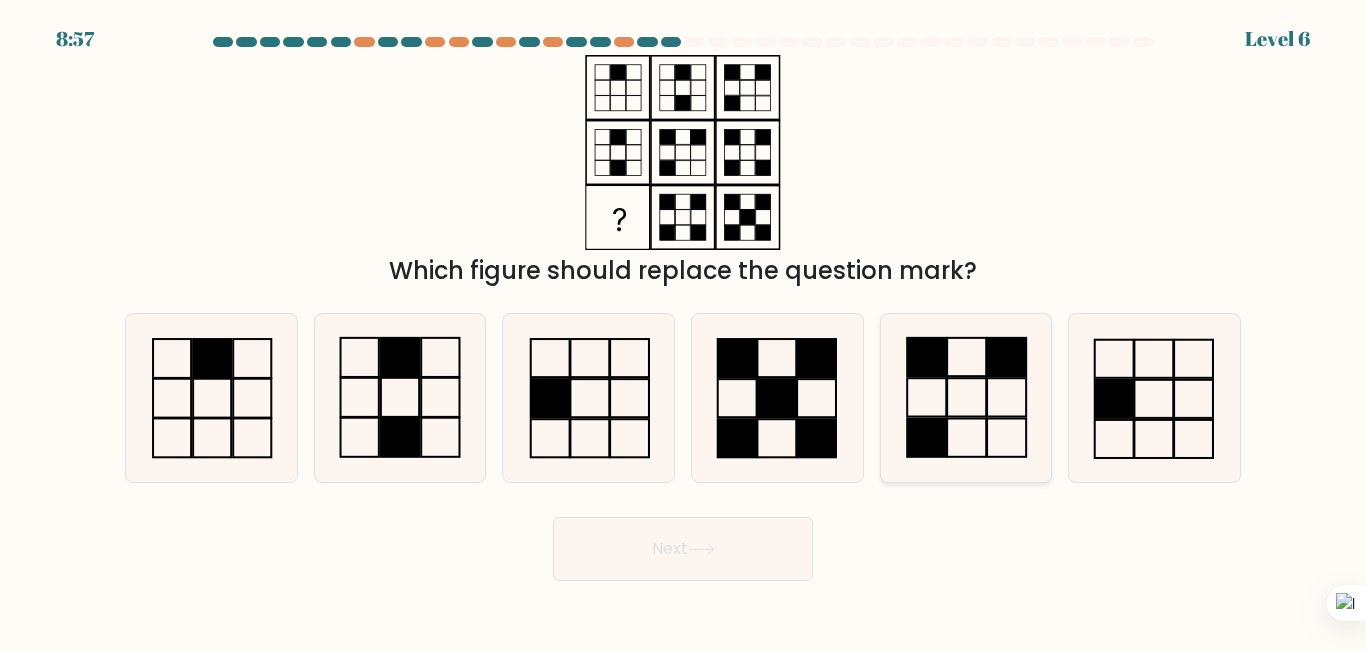 click 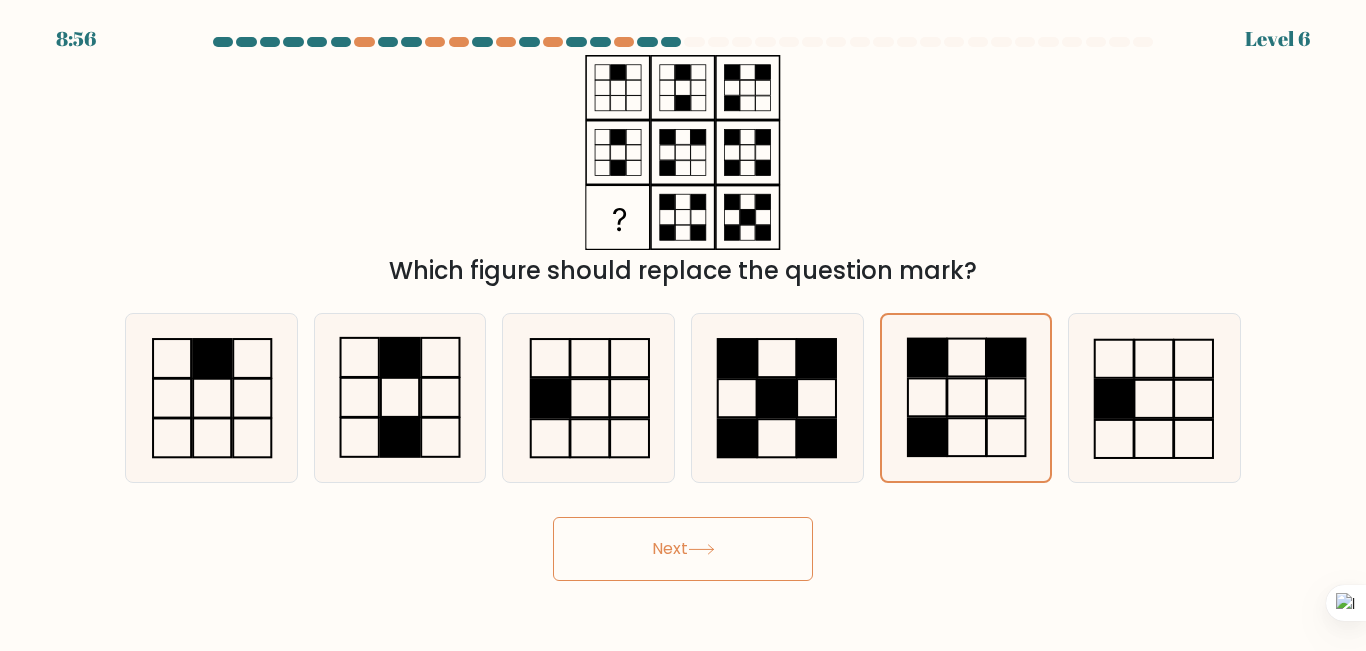 click on "8:56
Level 6" at bounding box center (683, 325) 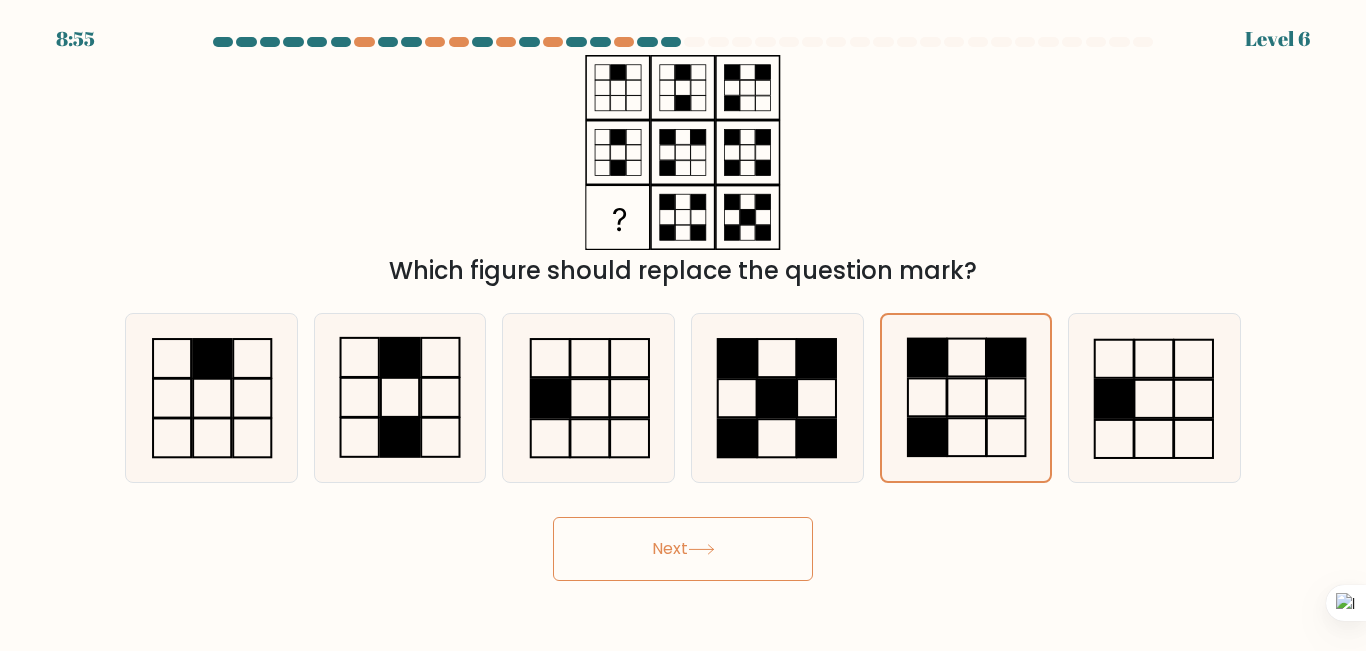 click on "Next" at bounding box center [683, 549] 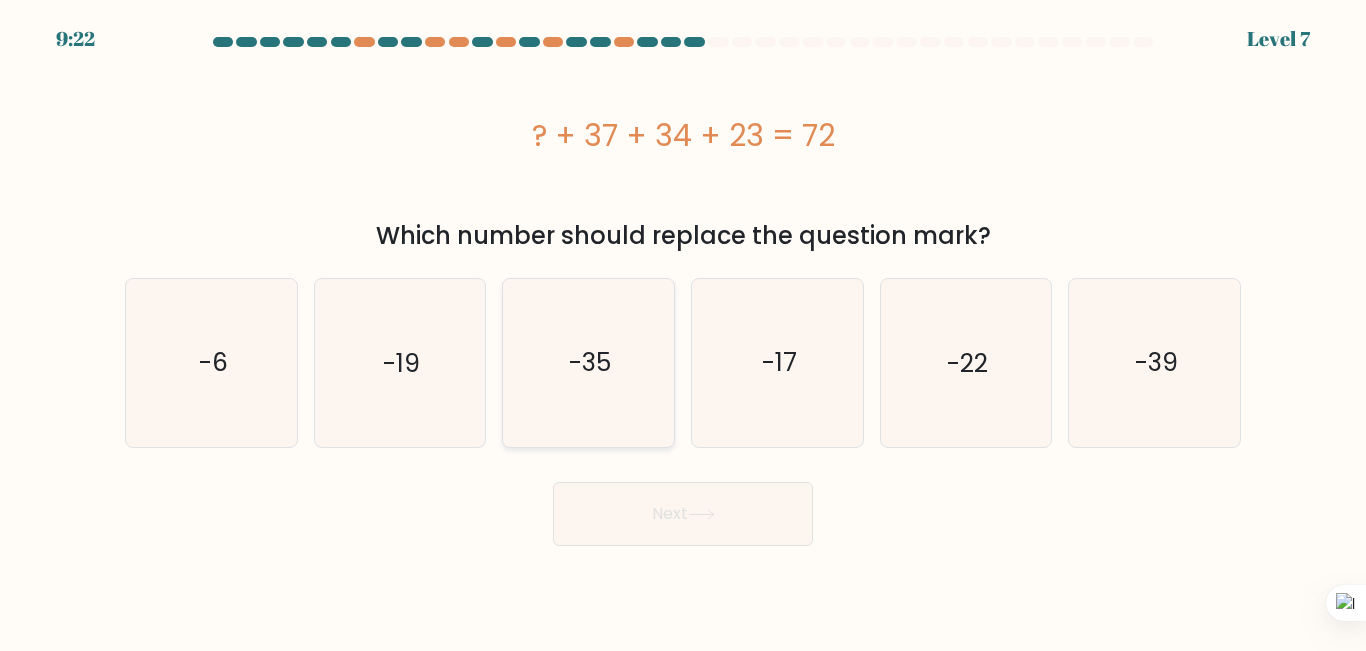 click on "-35" 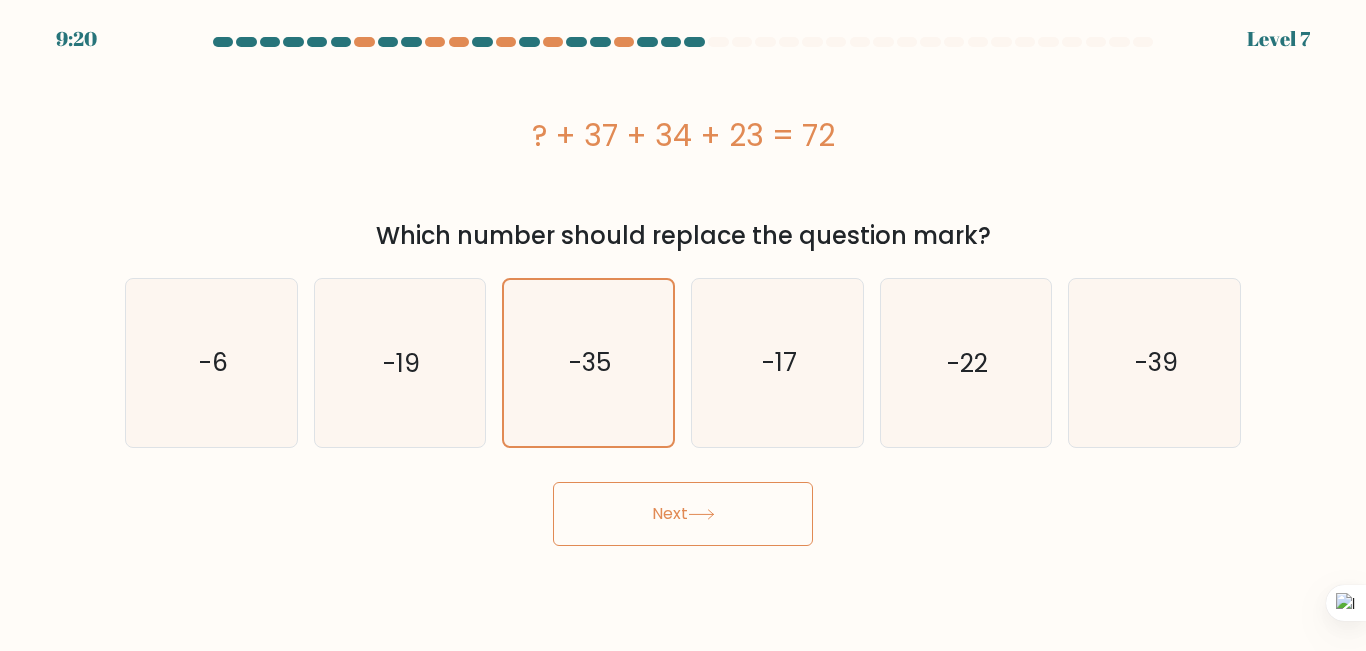 click on "Next" at bounding box center [683, 514] 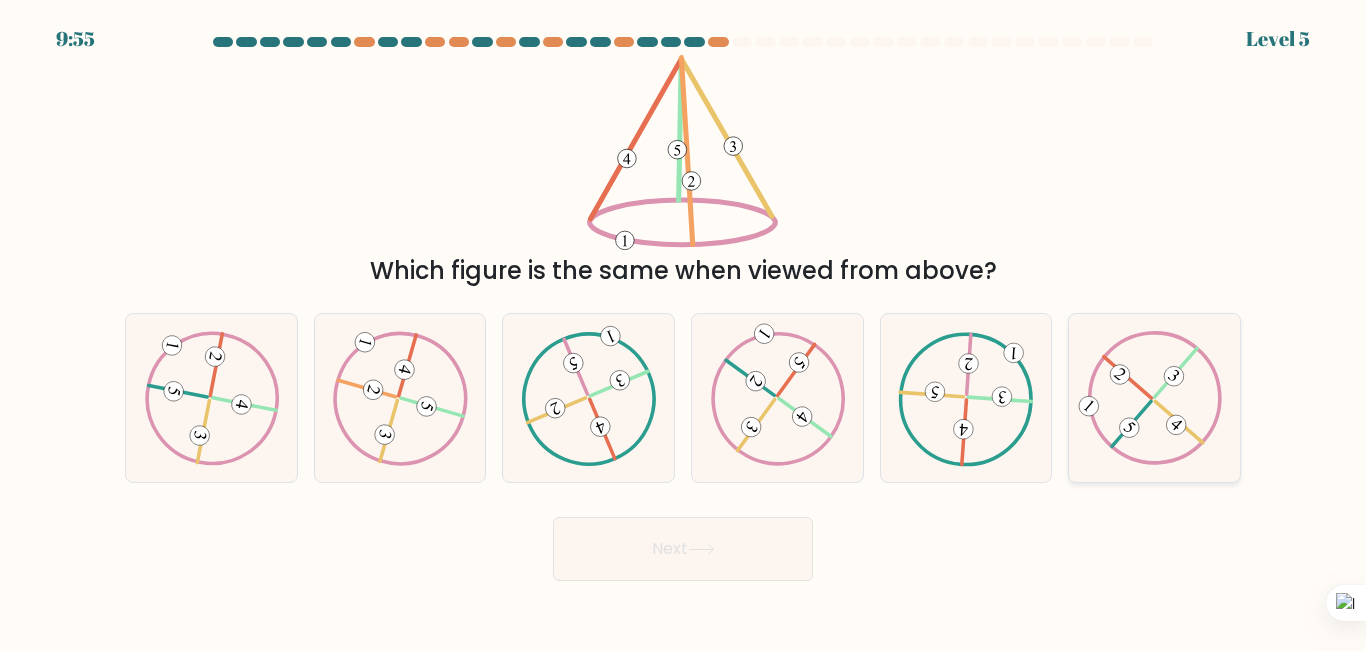 click 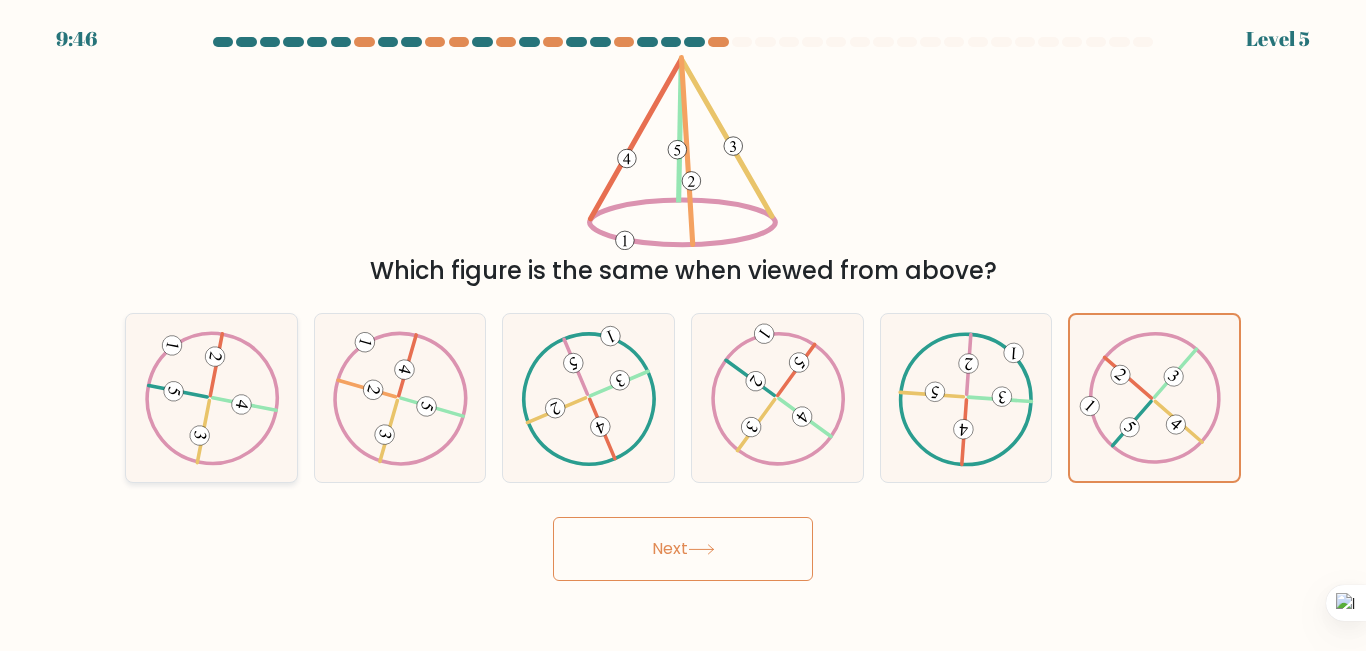 click 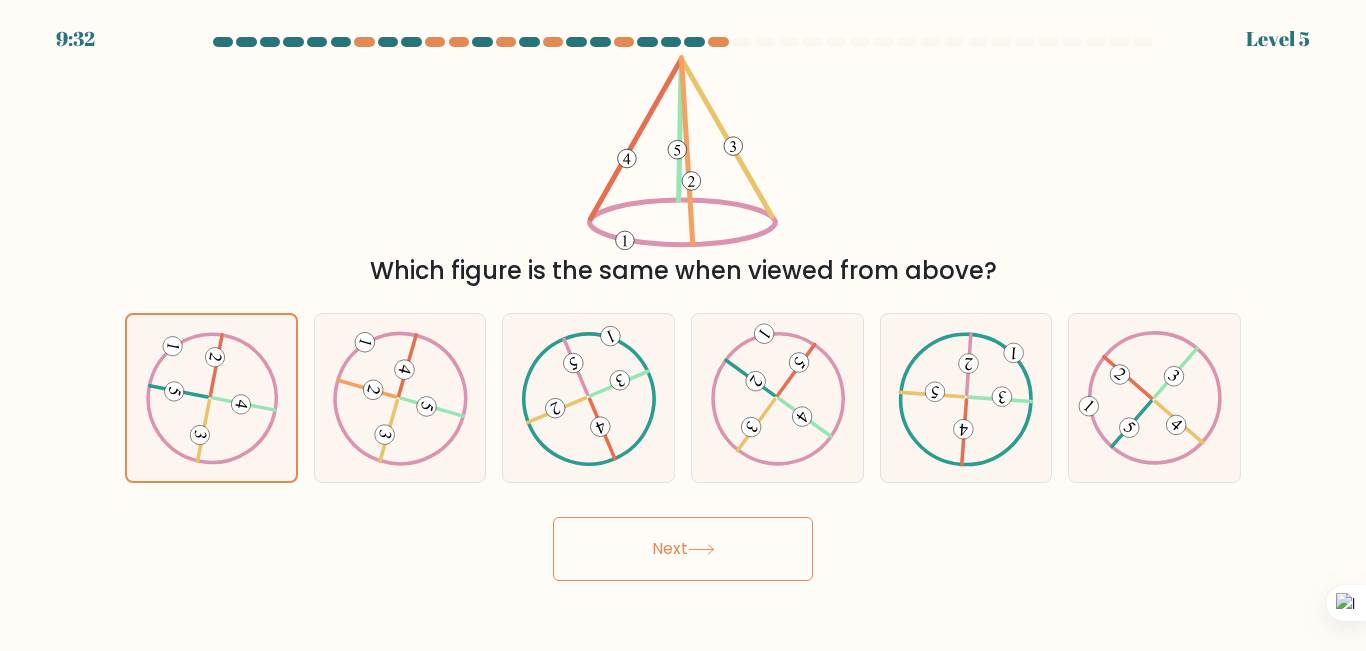 click on "Next" at bounding box center [683, 549] 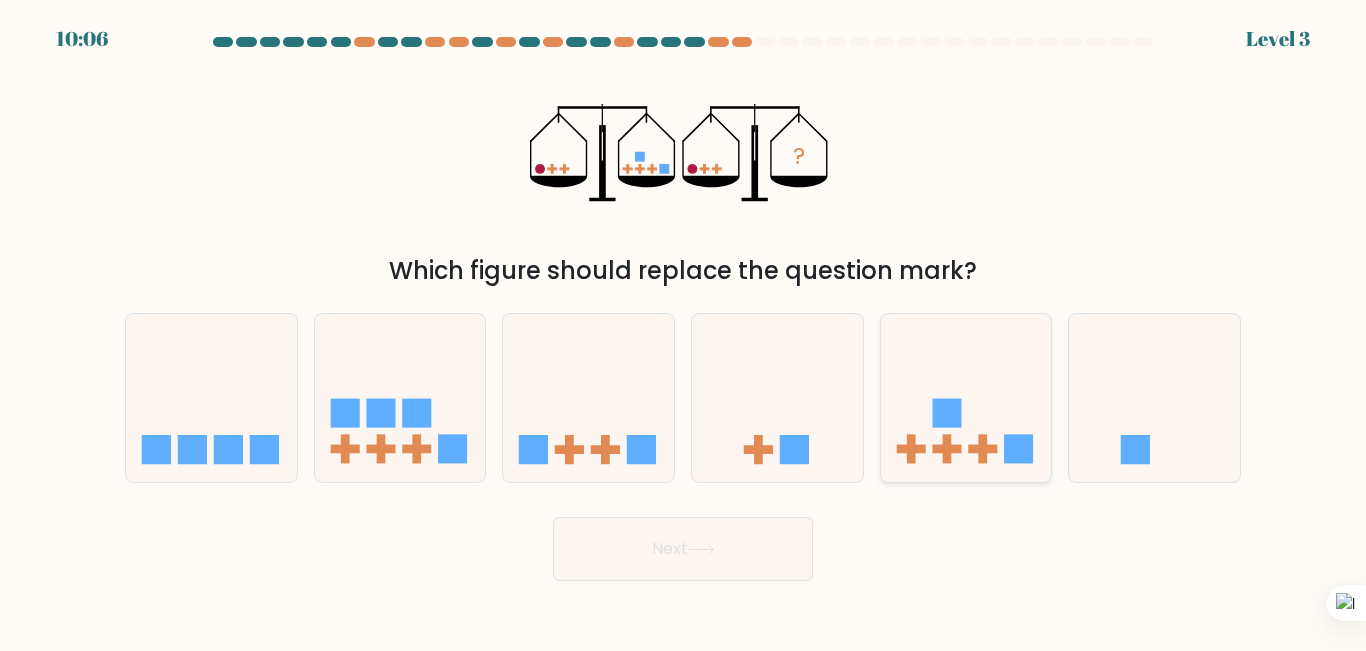 click 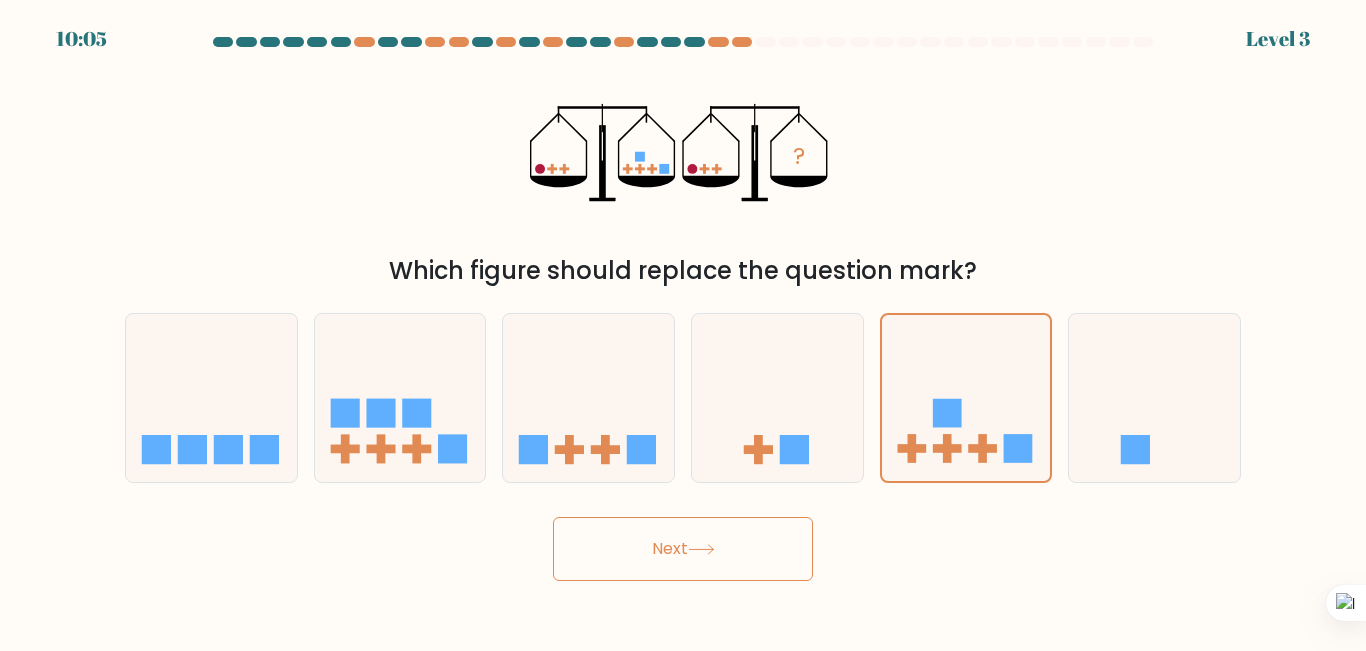 click 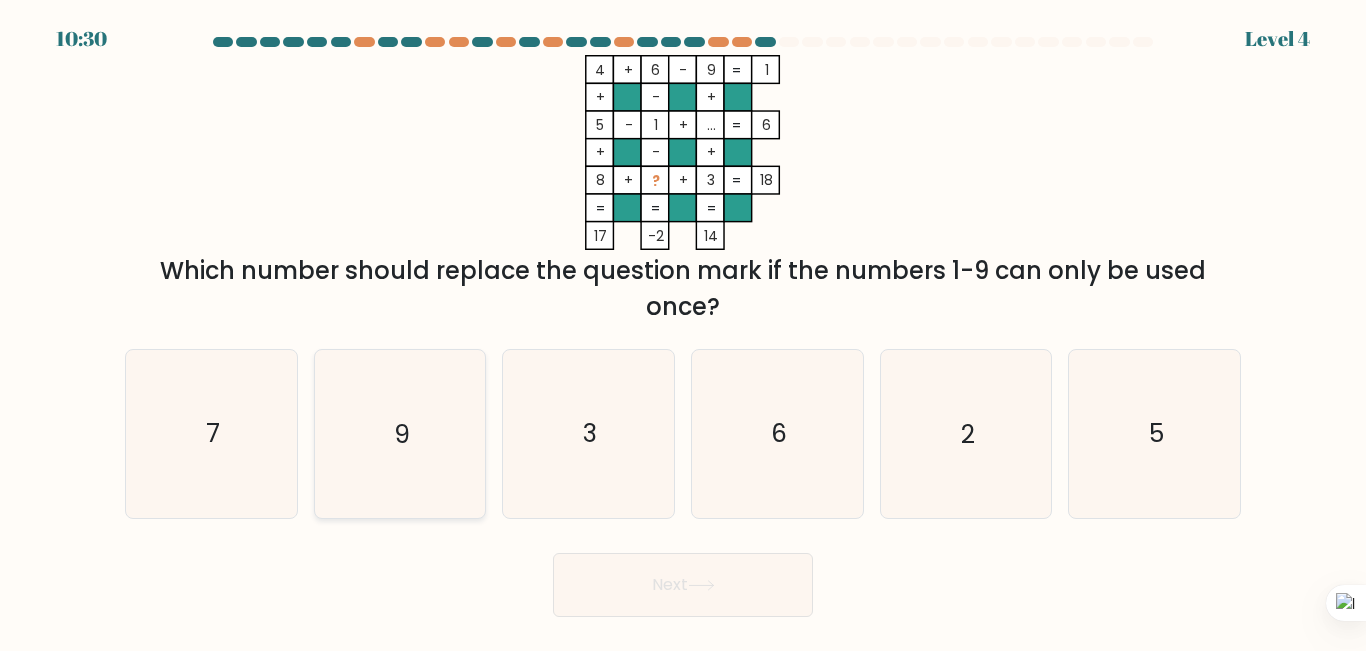 click on "9" 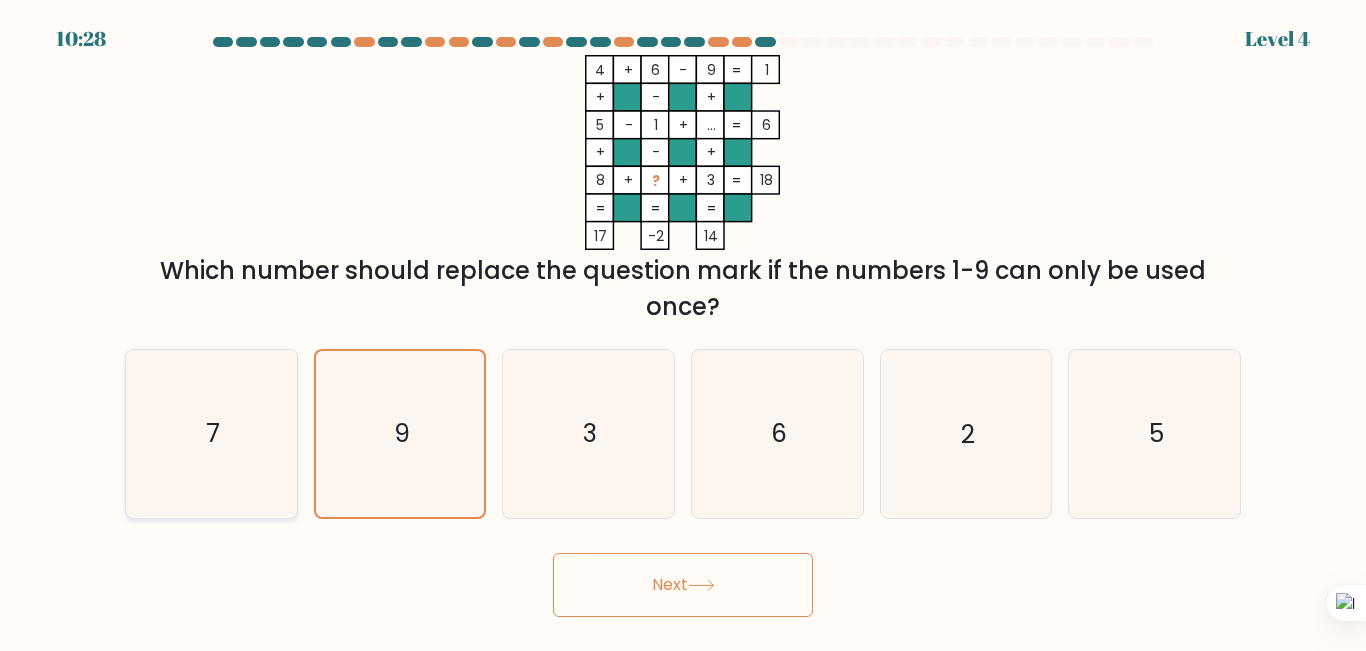 click on "7" 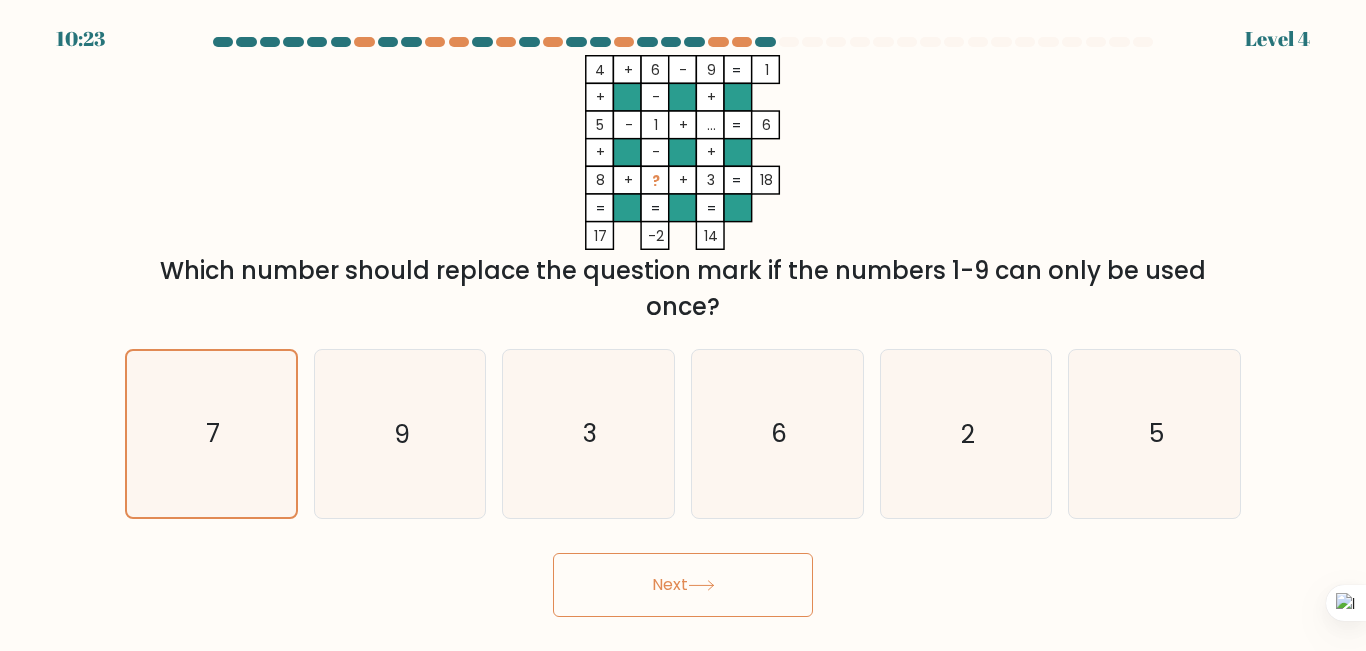 click on "Next" at bounding box center [683, 585] 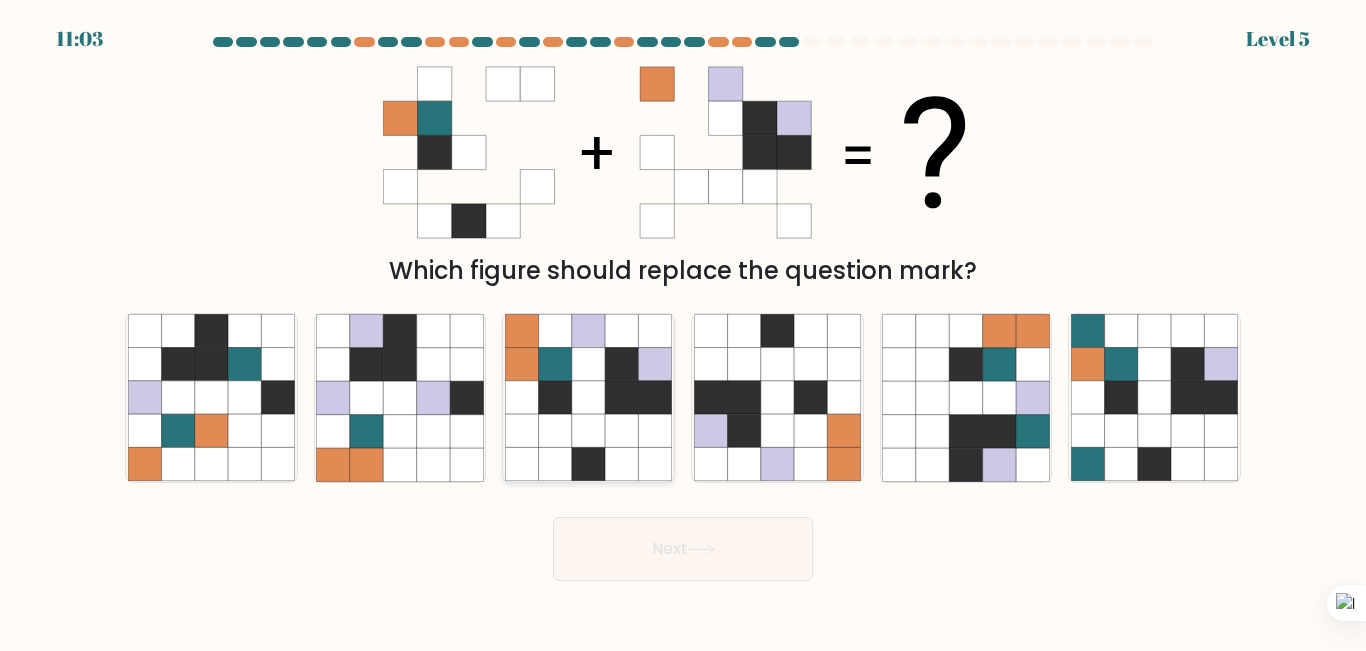 click 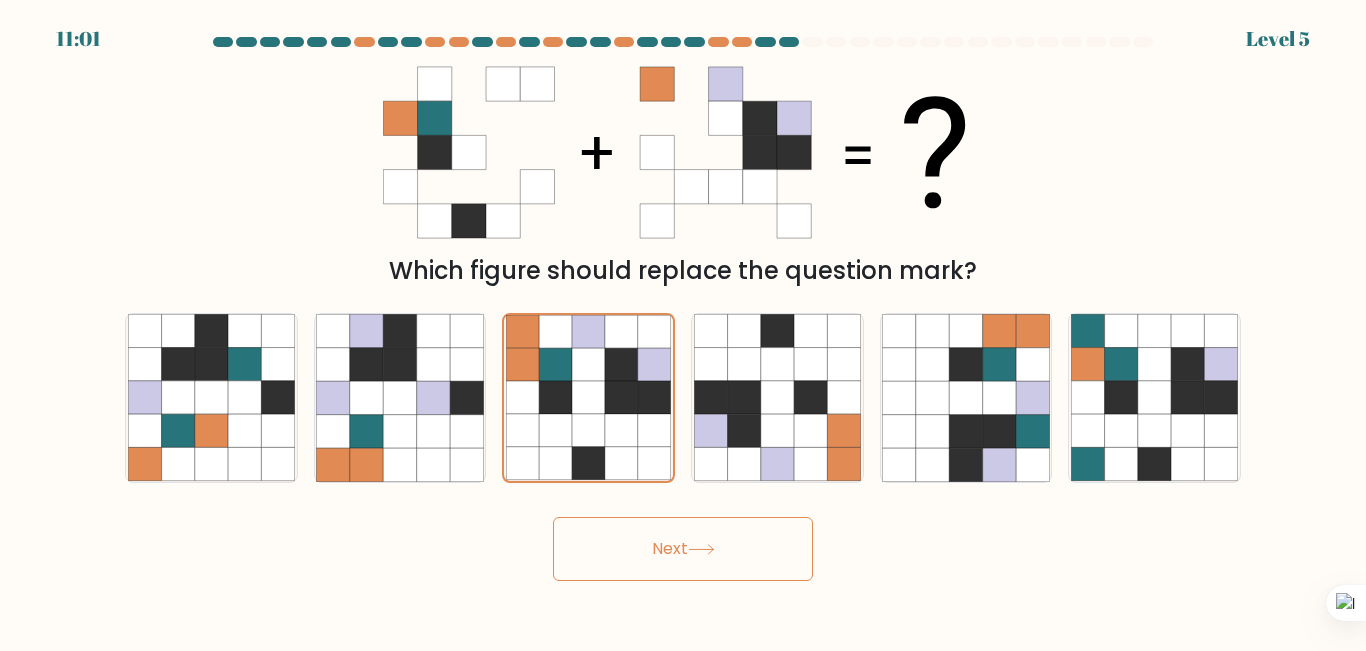 click on "Next" at bounding box center [683, 549] 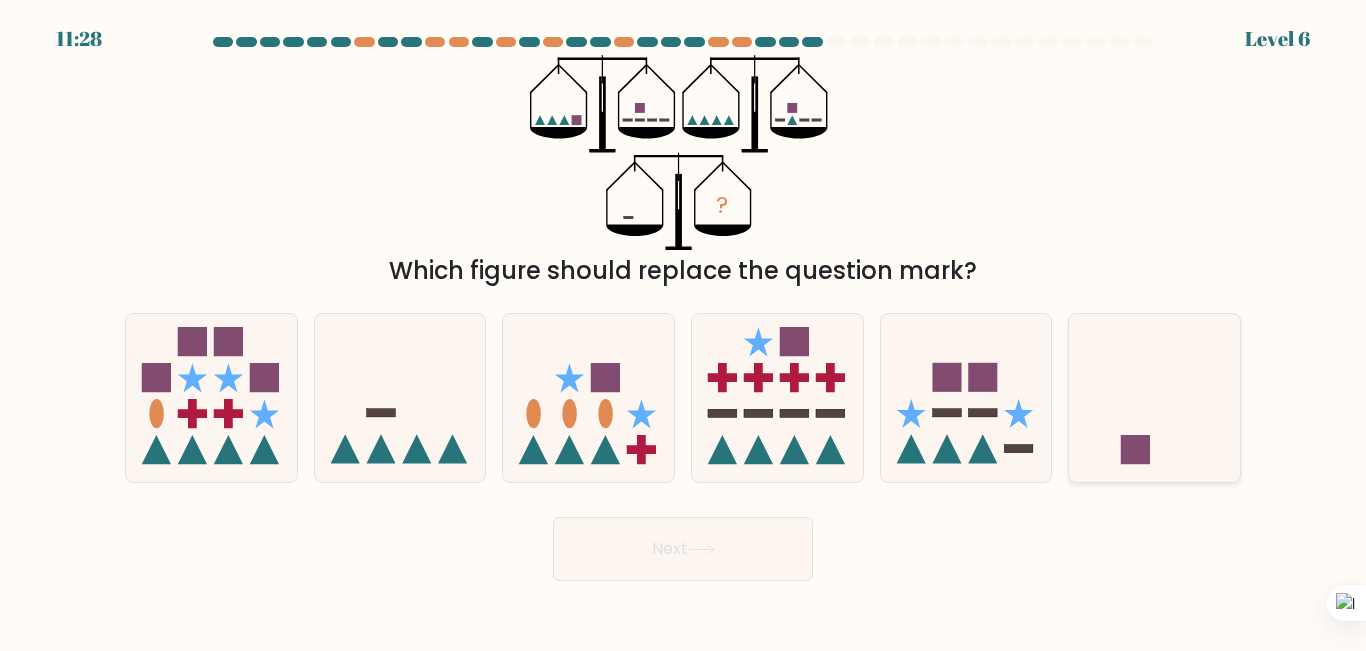 click 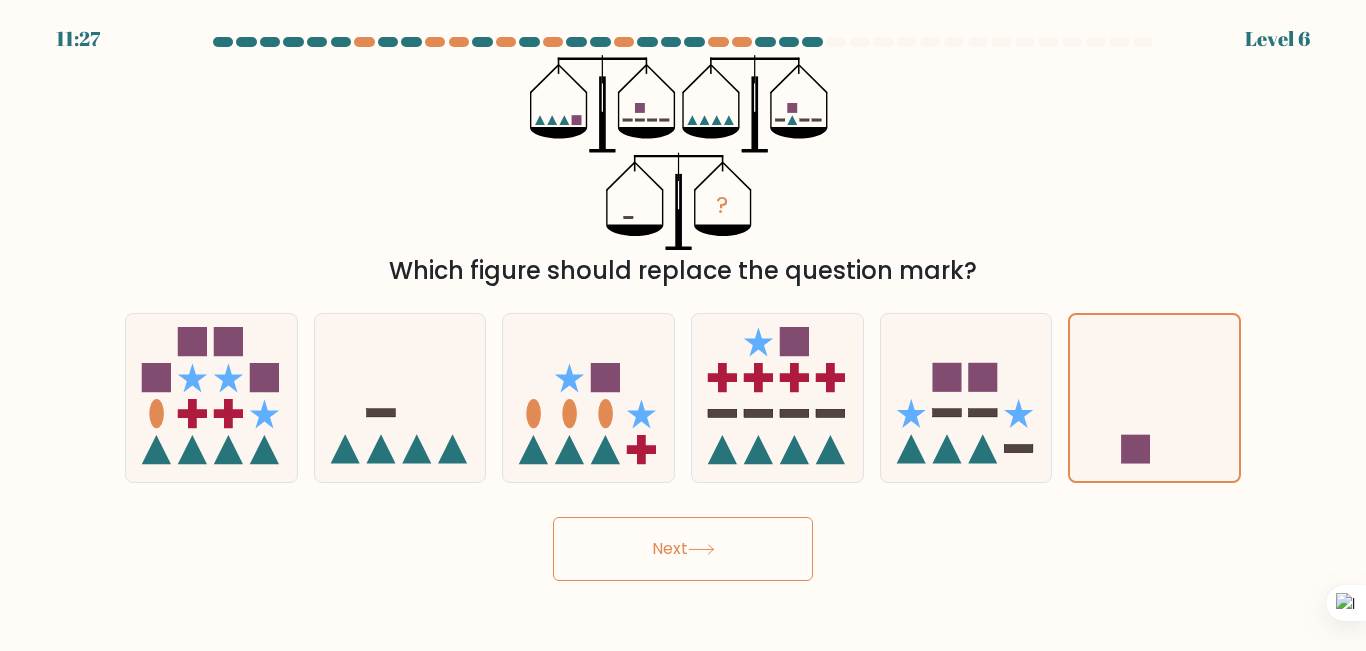 click on "Next" at bounding box center [683, 549] 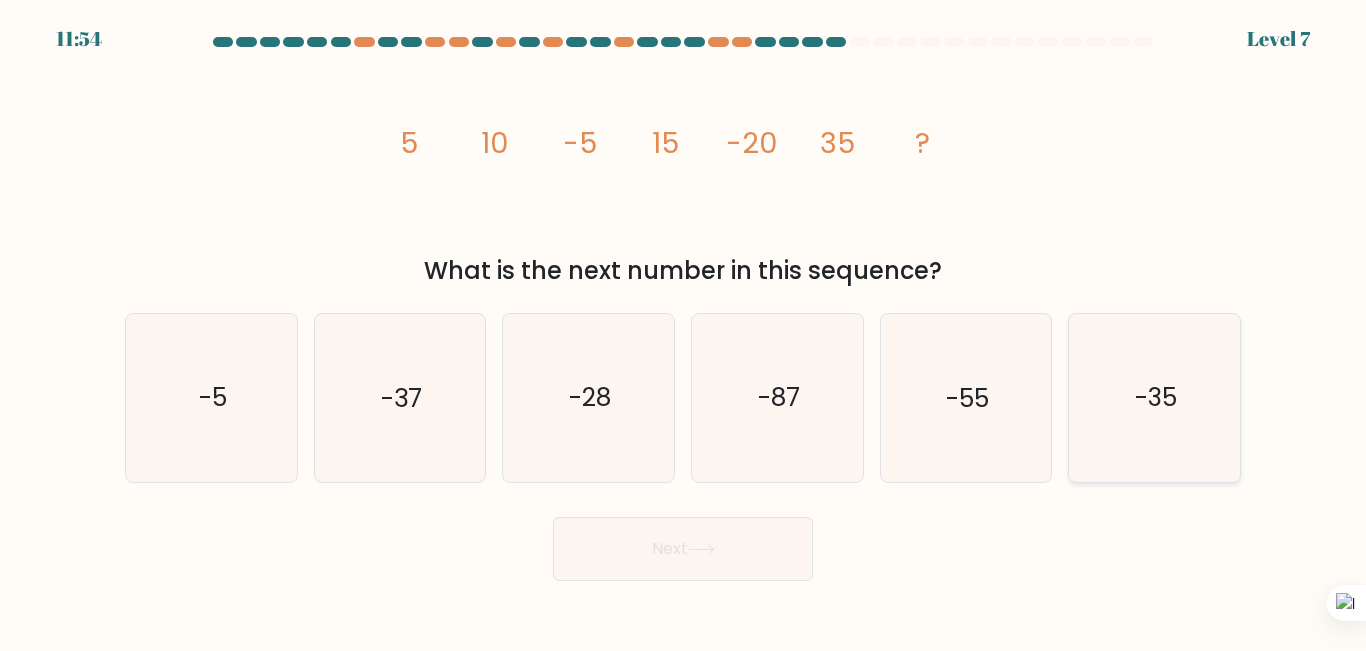 click on "-35" 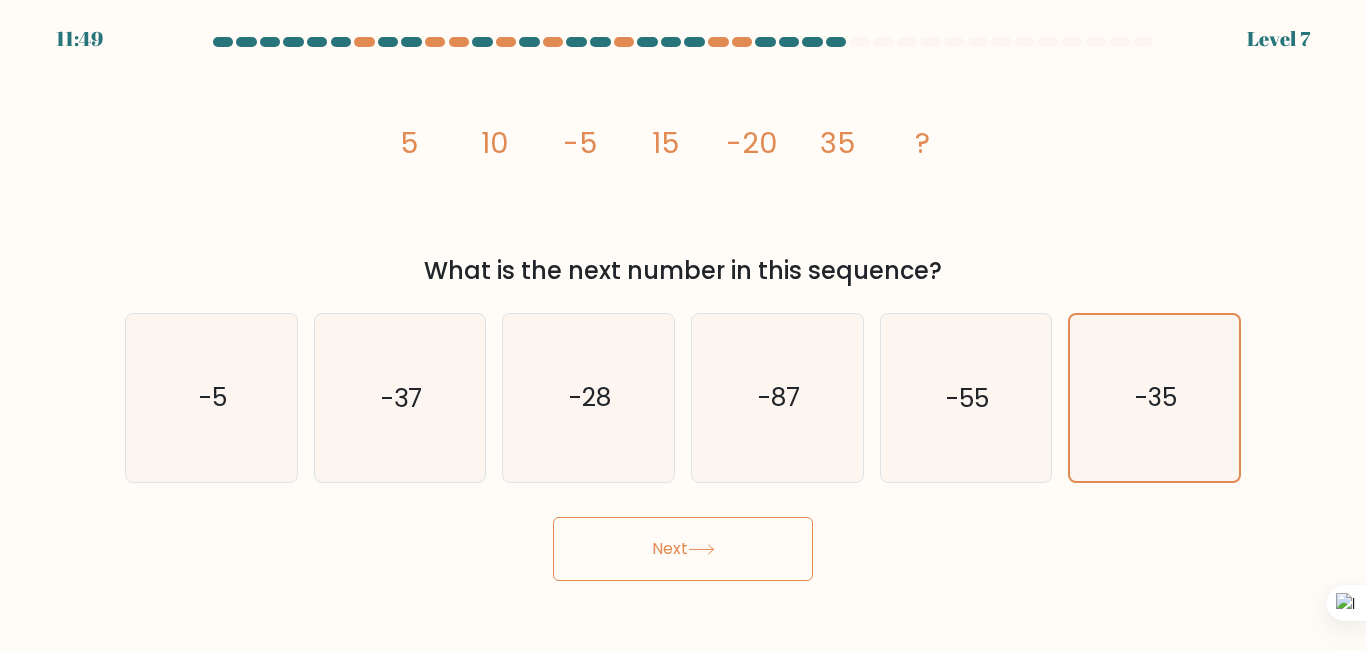 click on "Next" at bounding box center (683, 549) 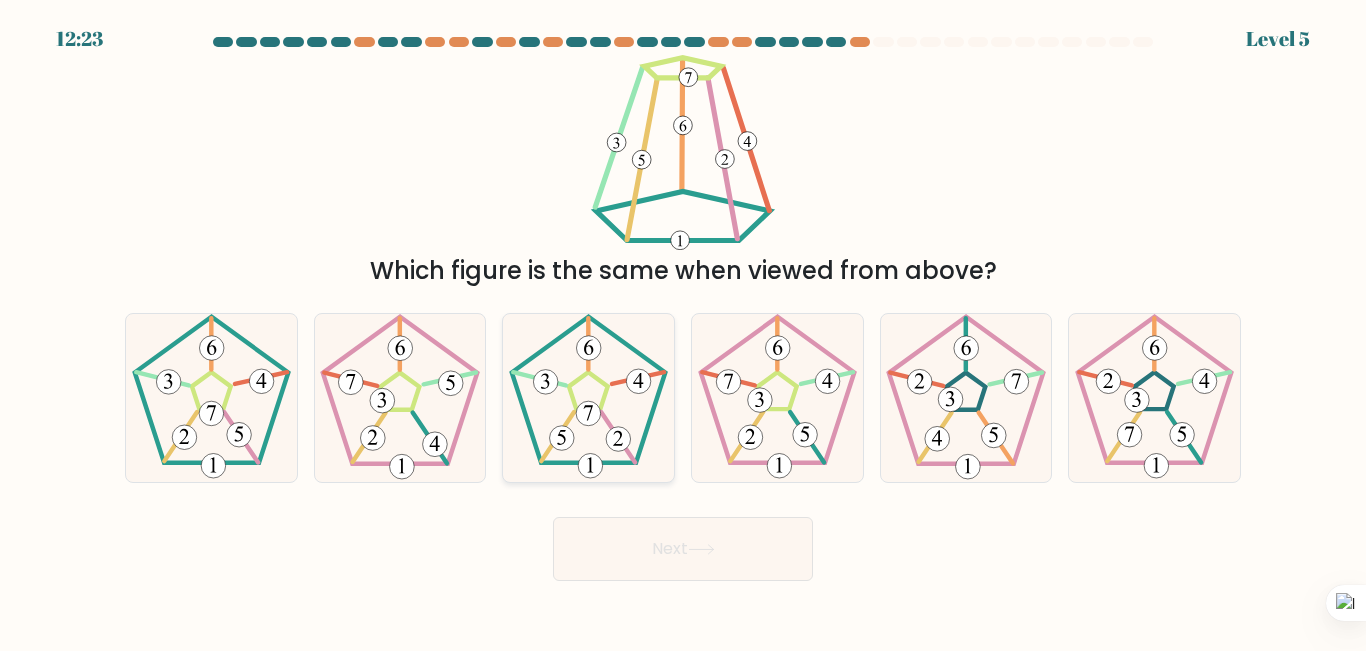 click 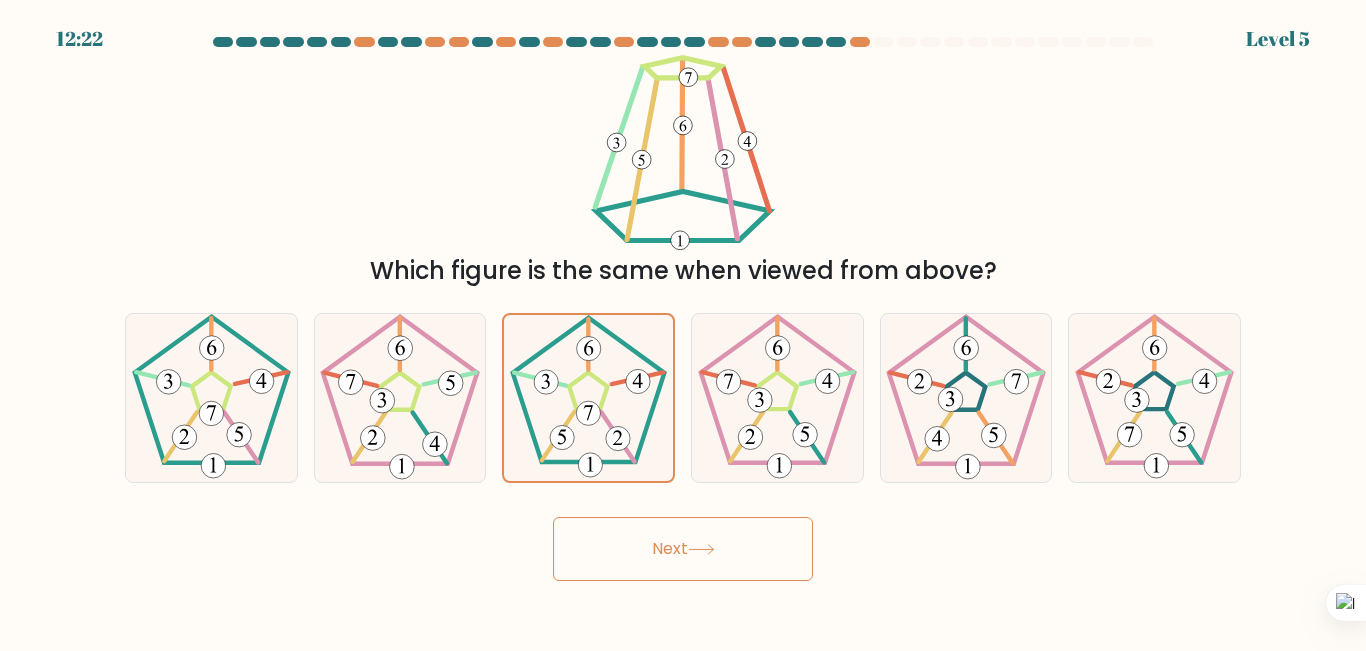 click on "Next" at bounding box center [683, 549] 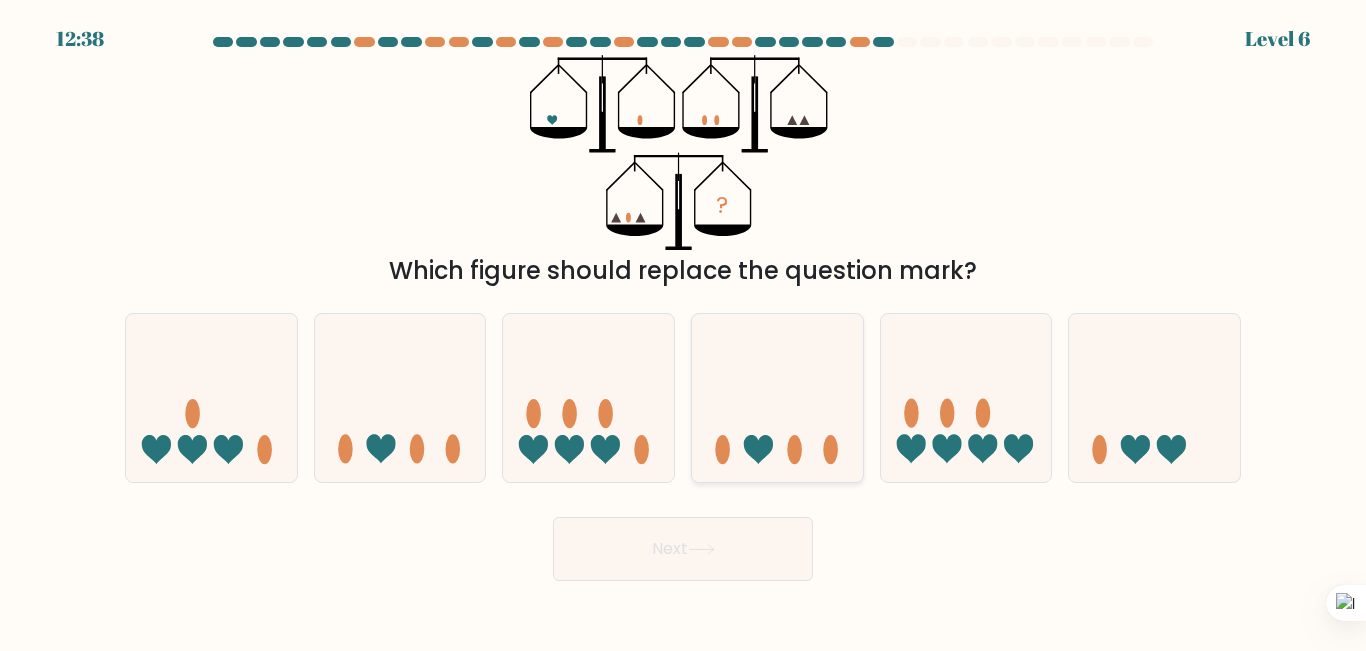 click 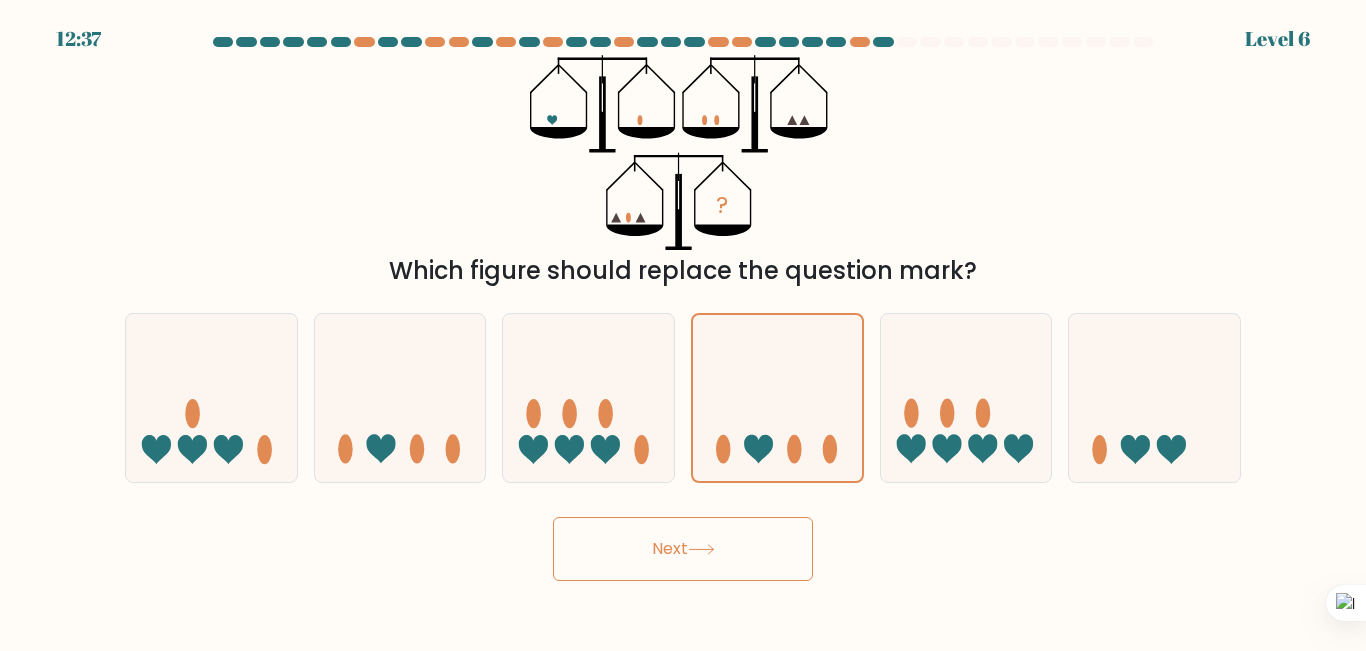 click on "Next" at bounding box center [683, 549] 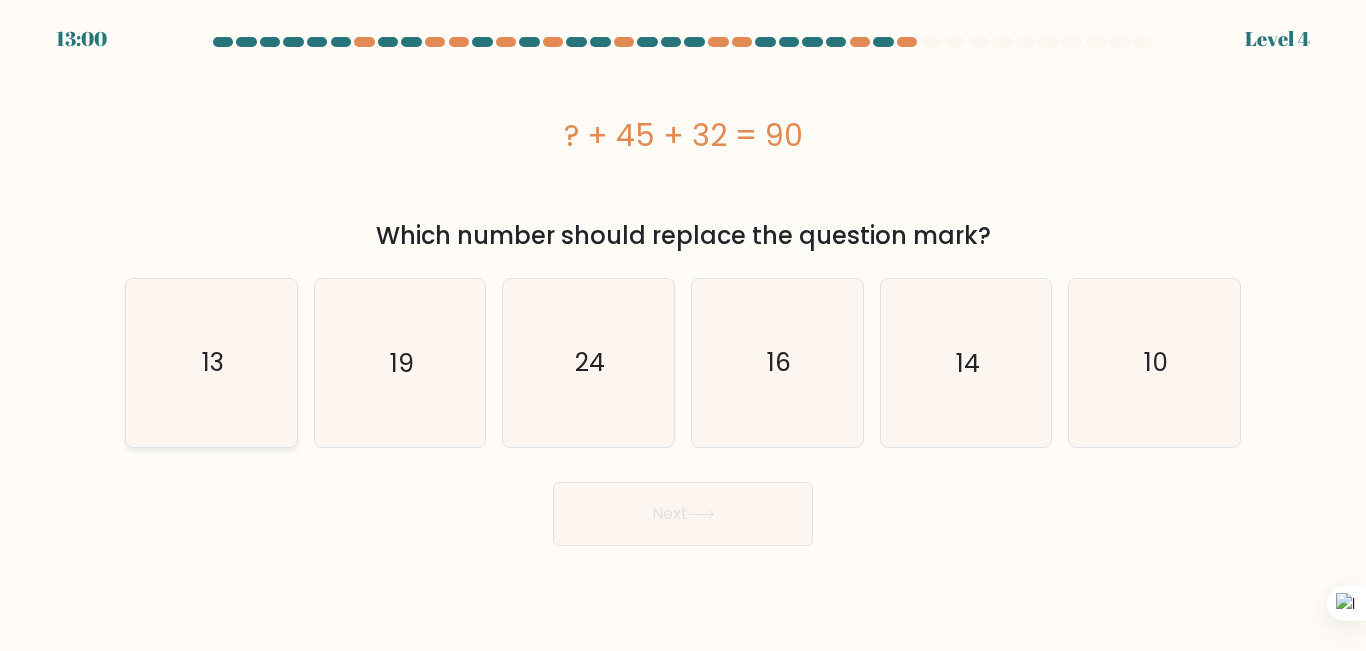 click on "13" 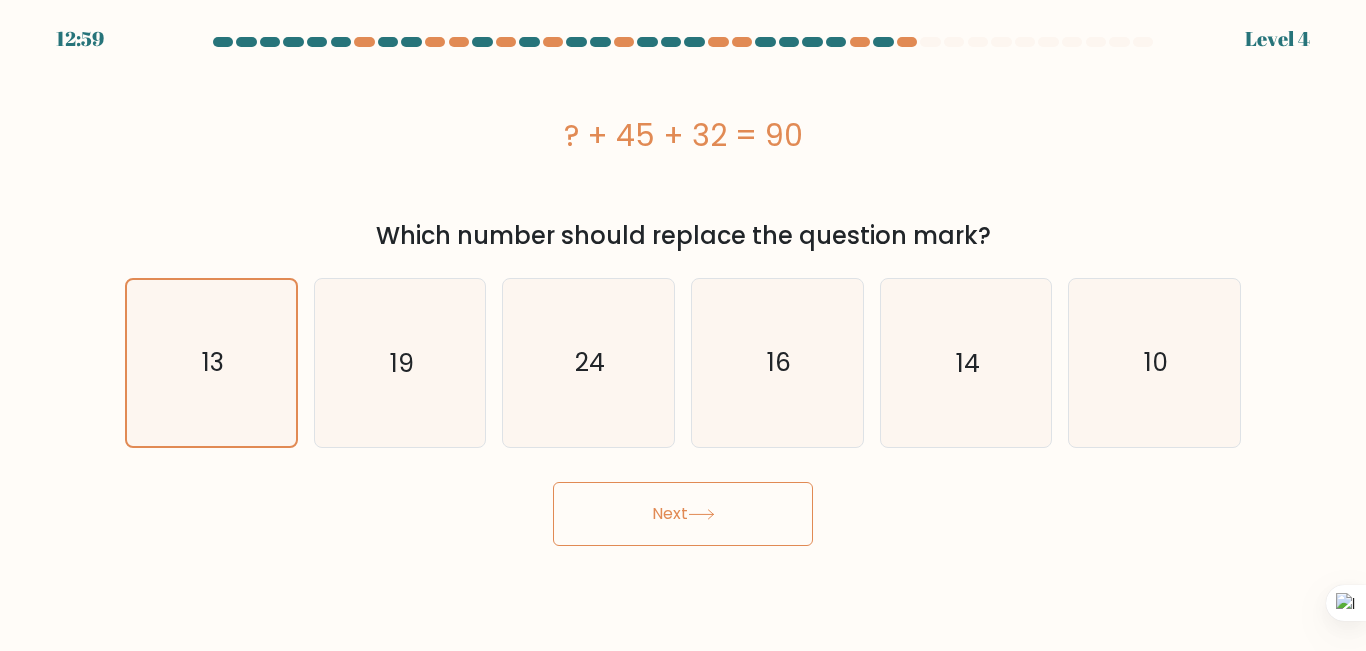 click on "Next" at bounding box center [683, 514] 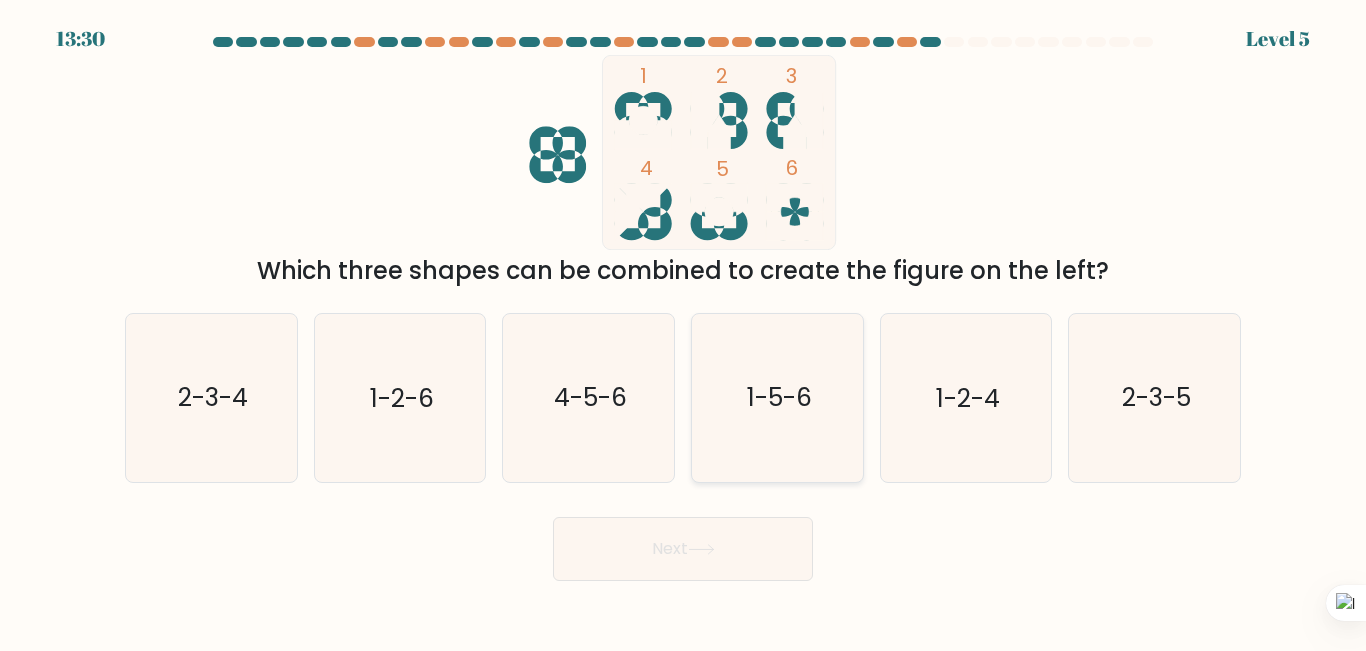 click on "1-5-6" 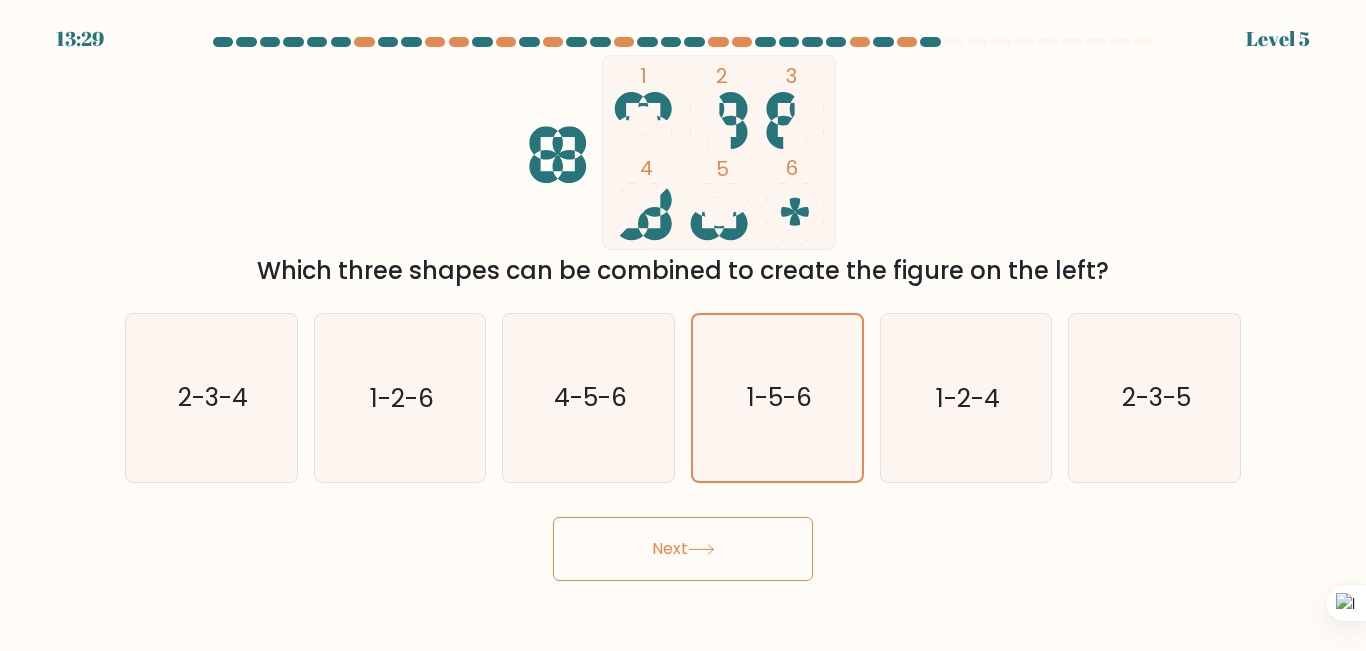 click on "Next" at bounding box center (683, 549) 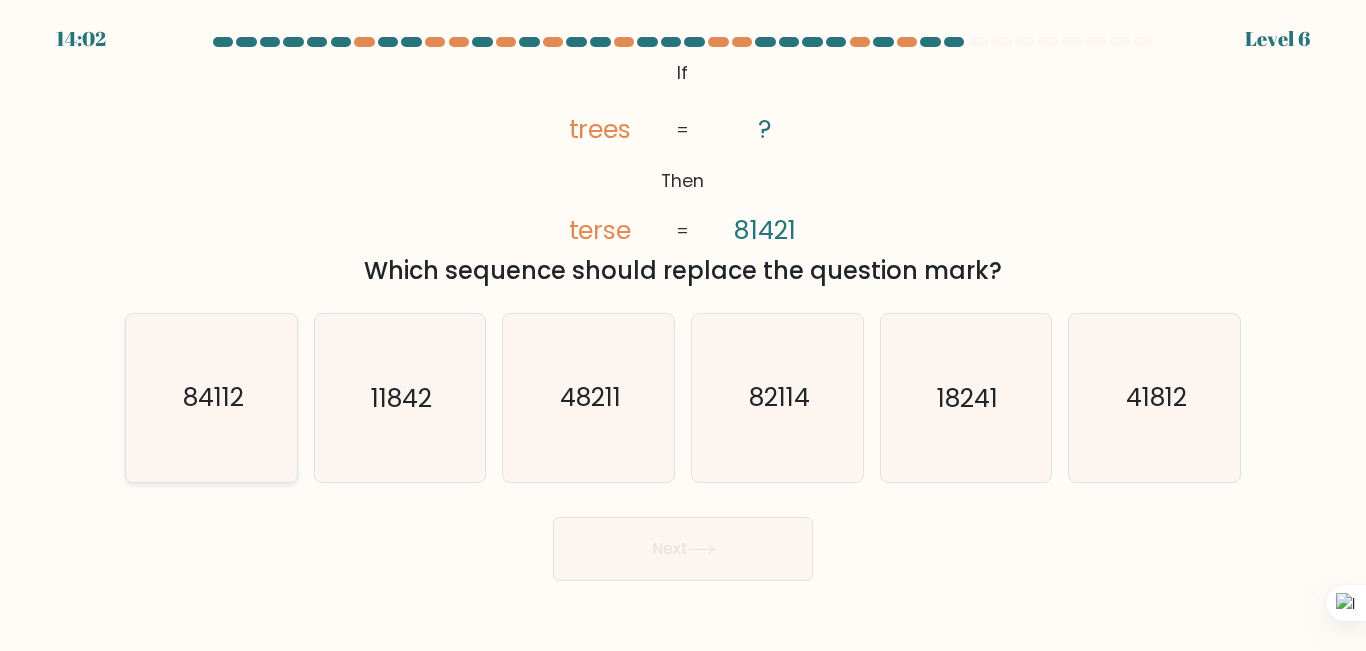 click on "84112" 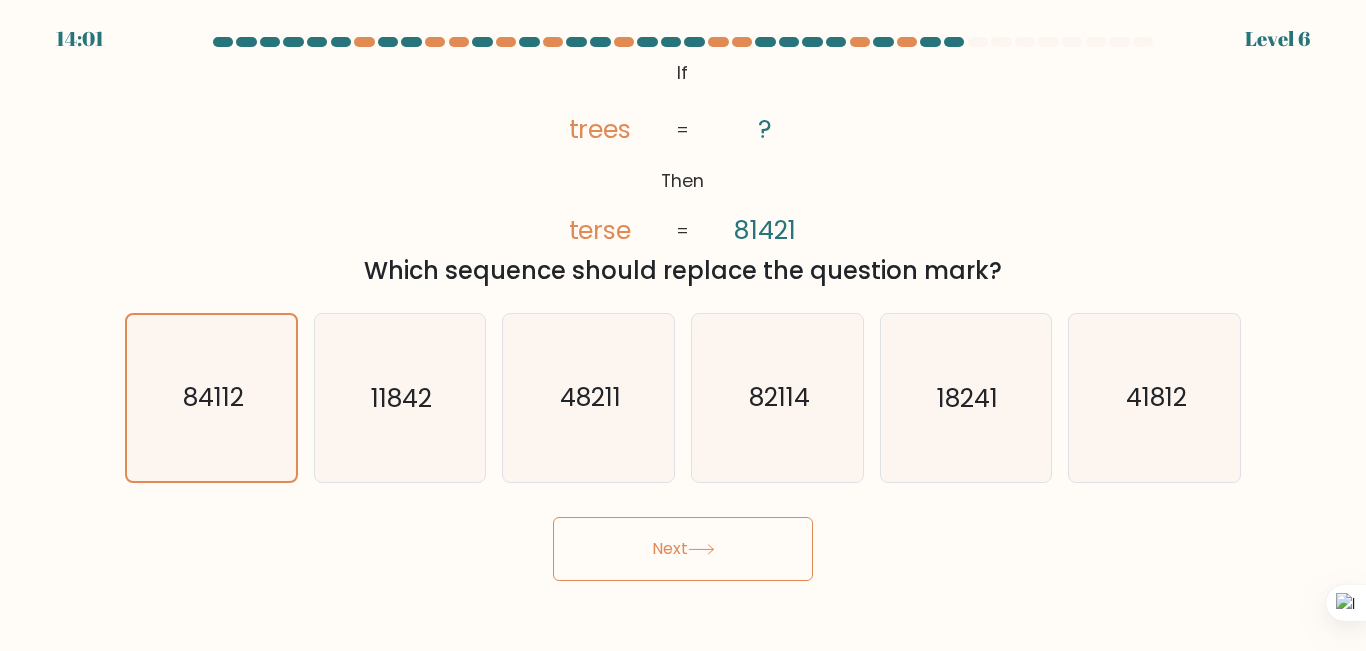 click on "Next" at bounding box center [683, 549] 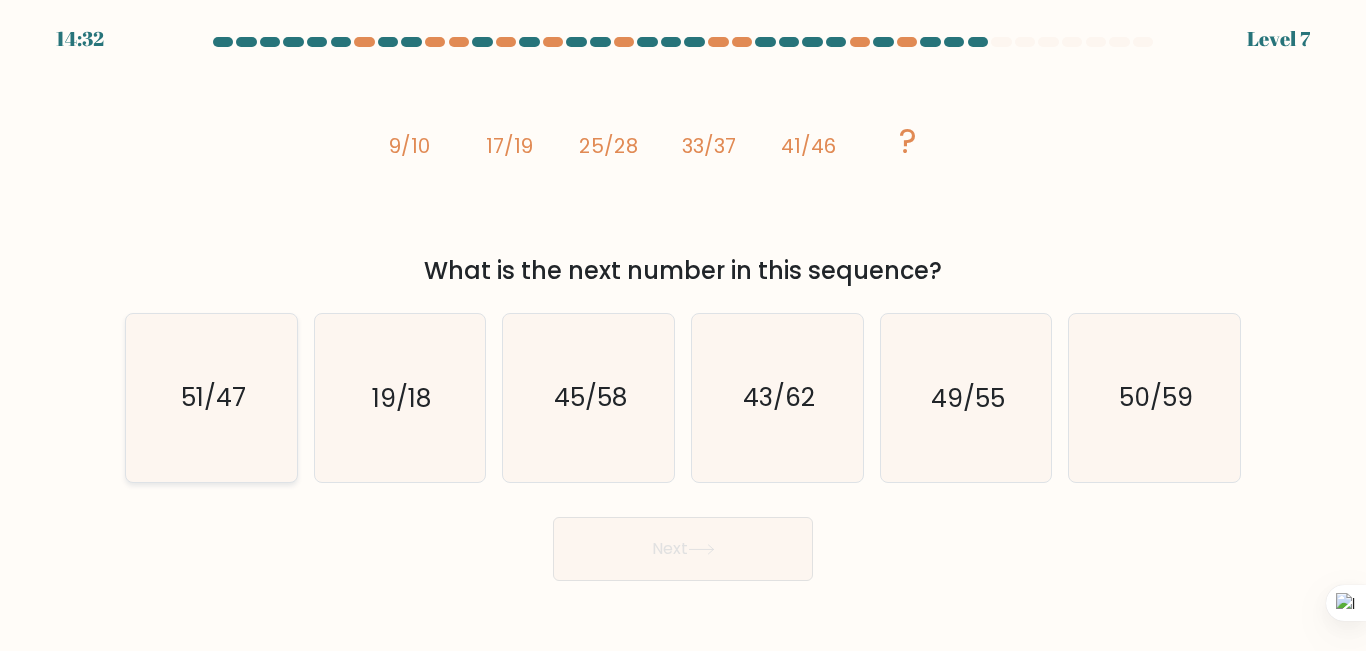click on "51/47" 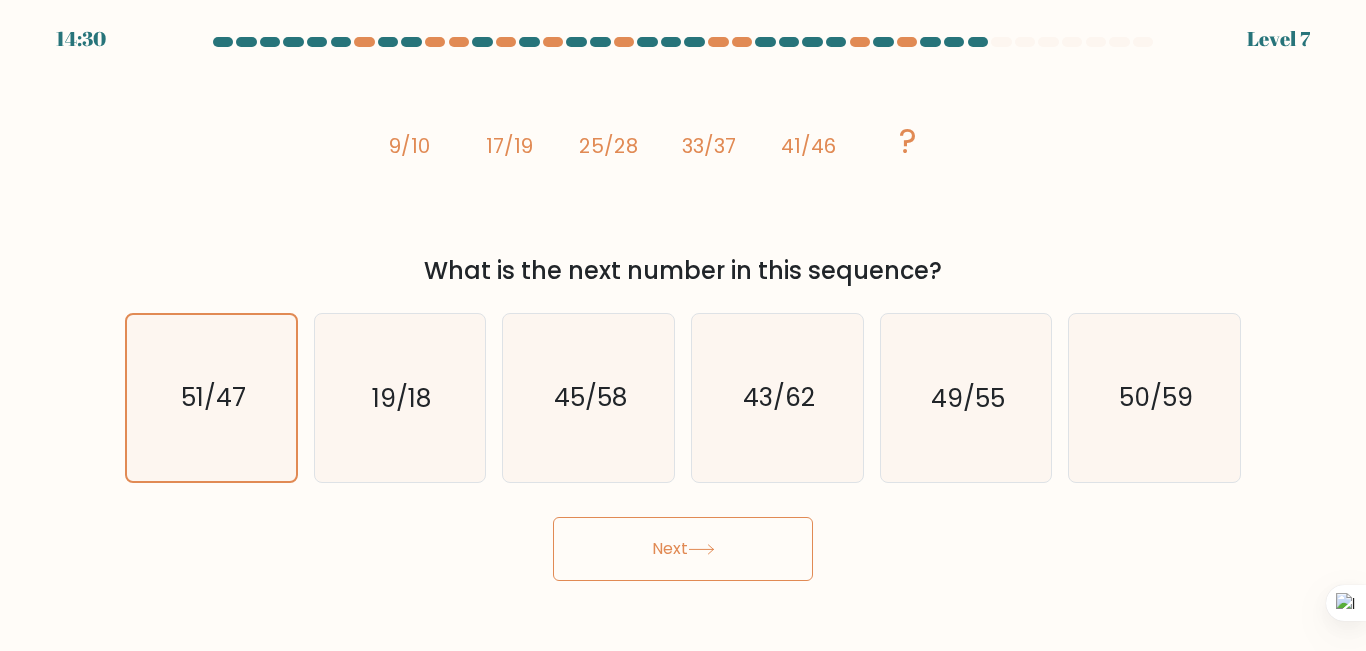 click on "Next" at bounding box center [683, 549] 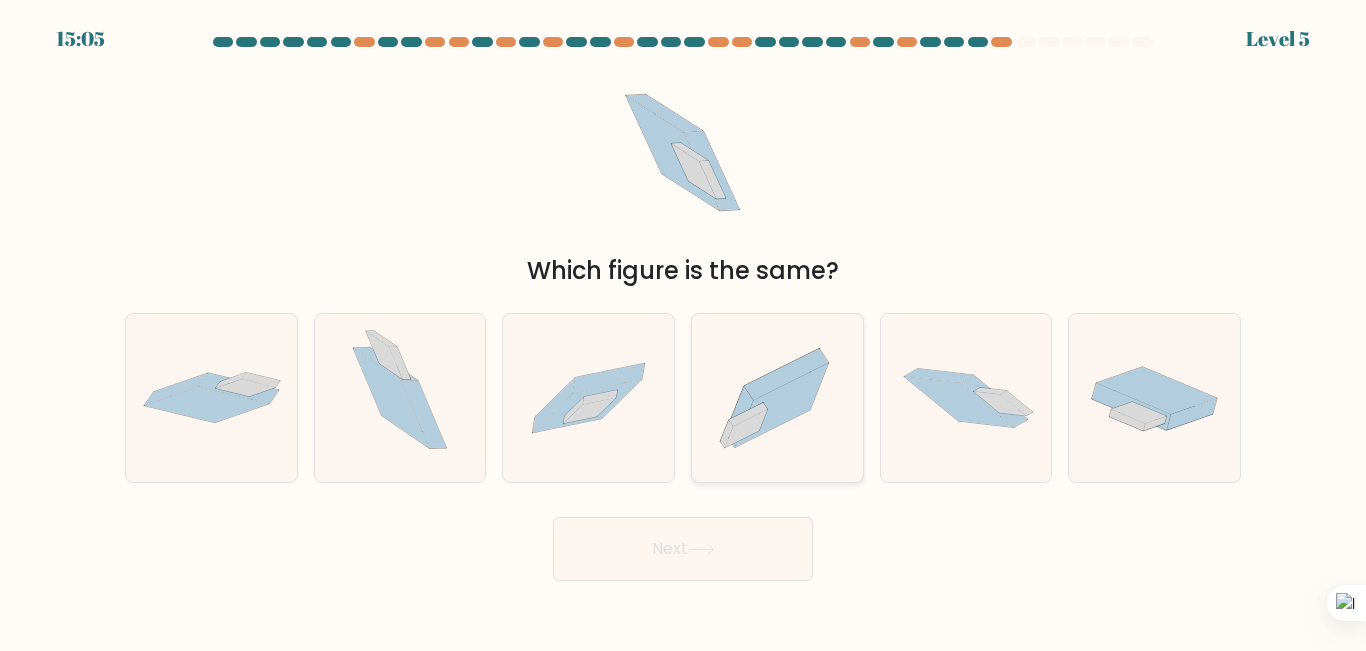 click 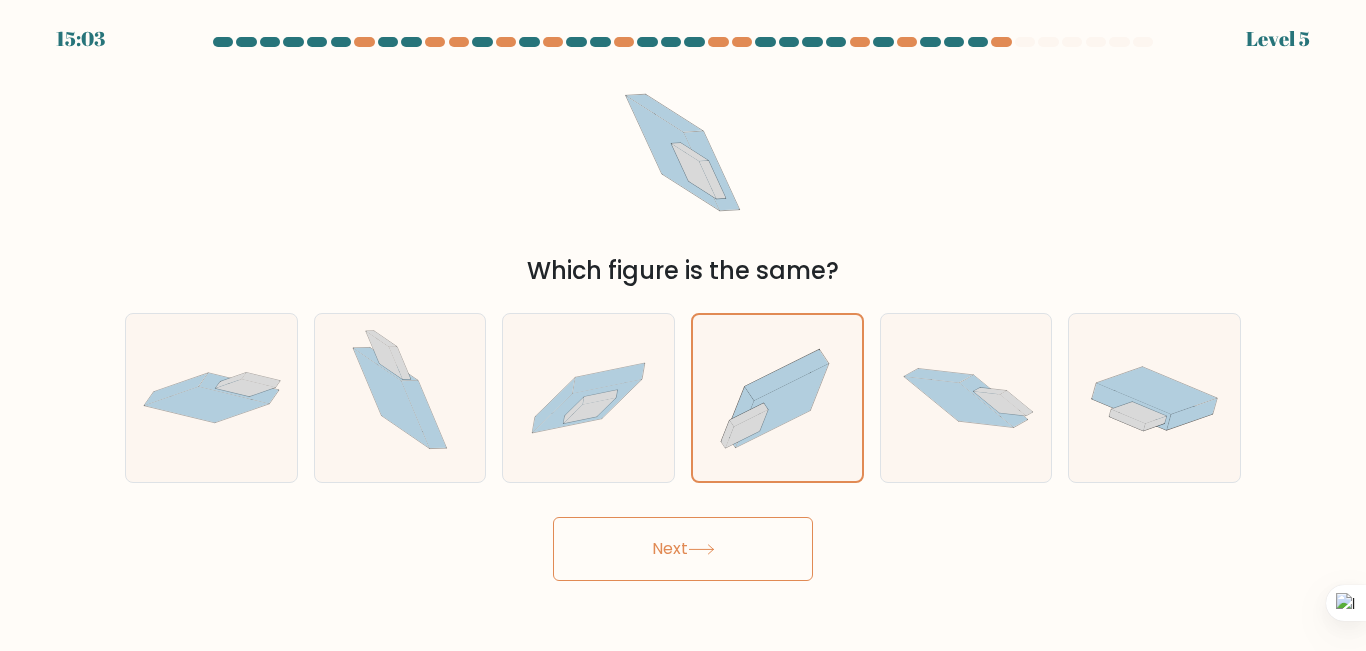 click on "Next" at bounding box center (683, 549) 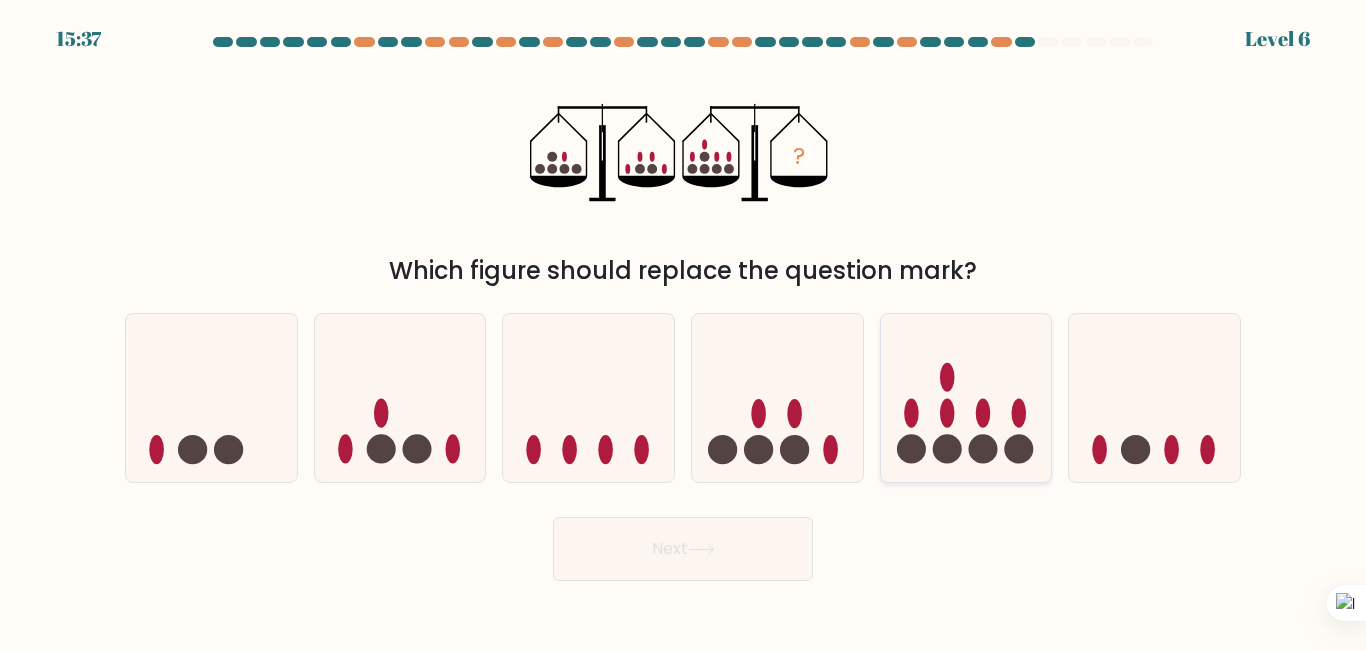 click 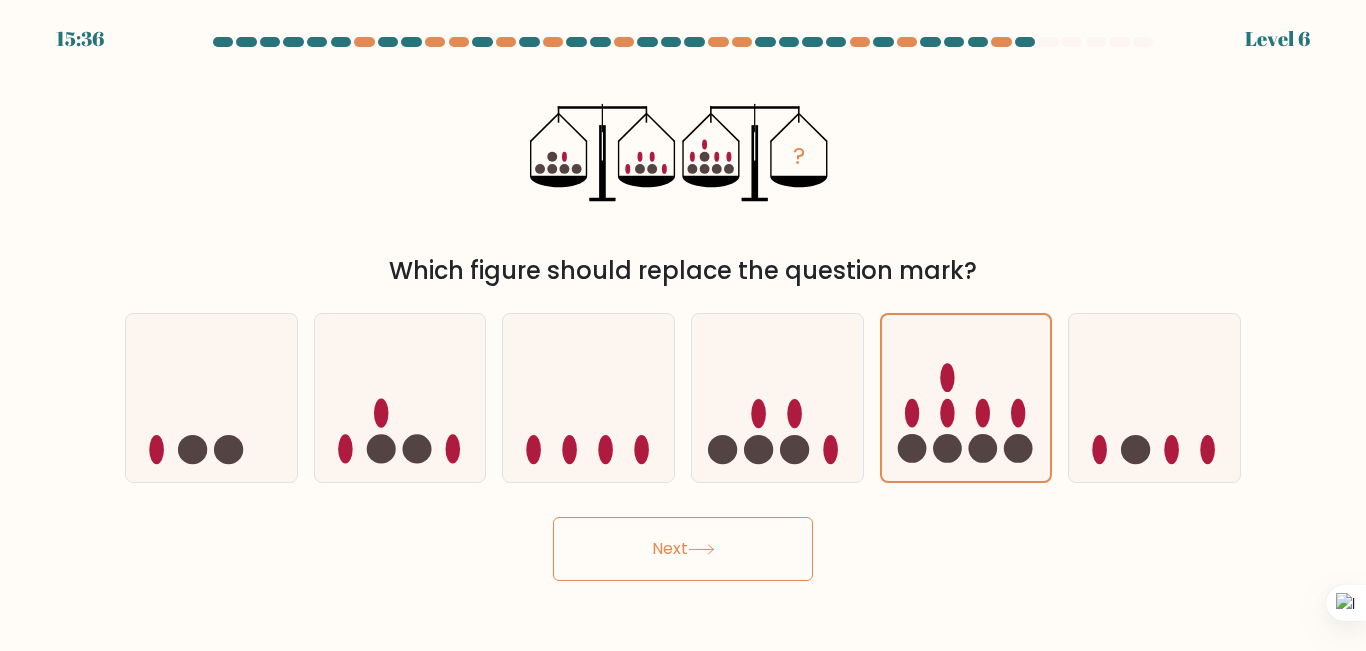 click on "Next" at bounding box center (683, 549) 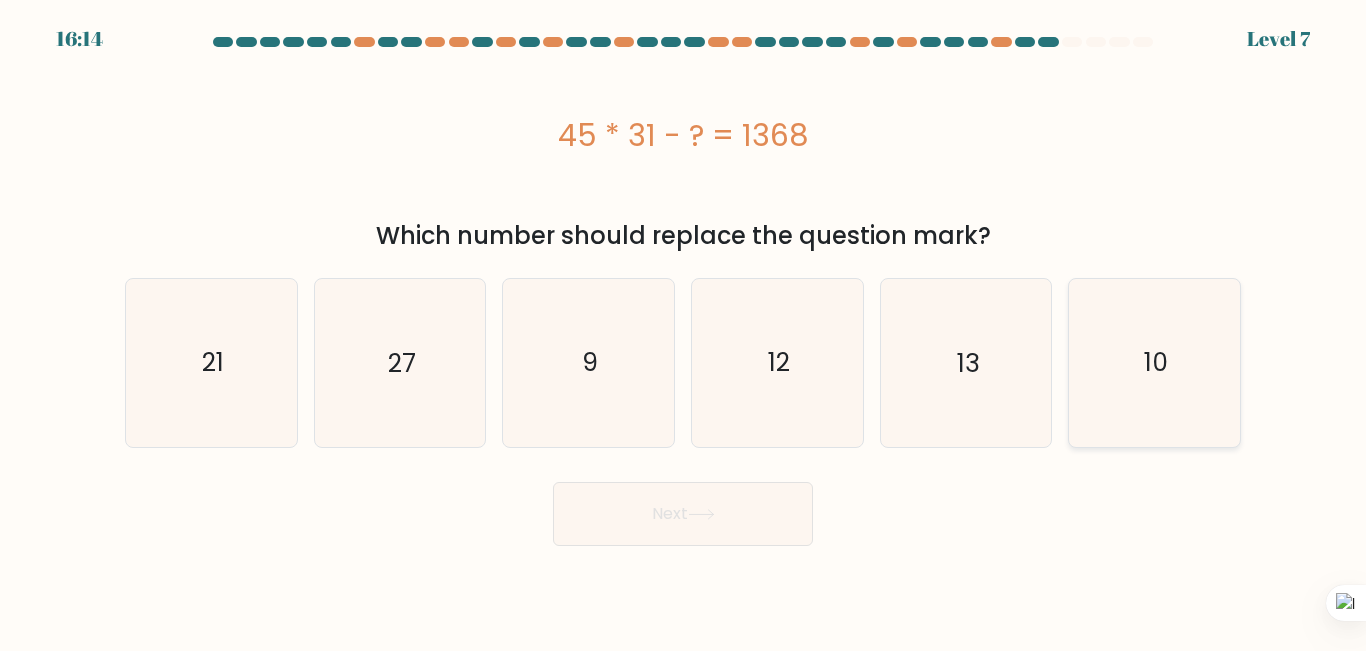 click on "10" 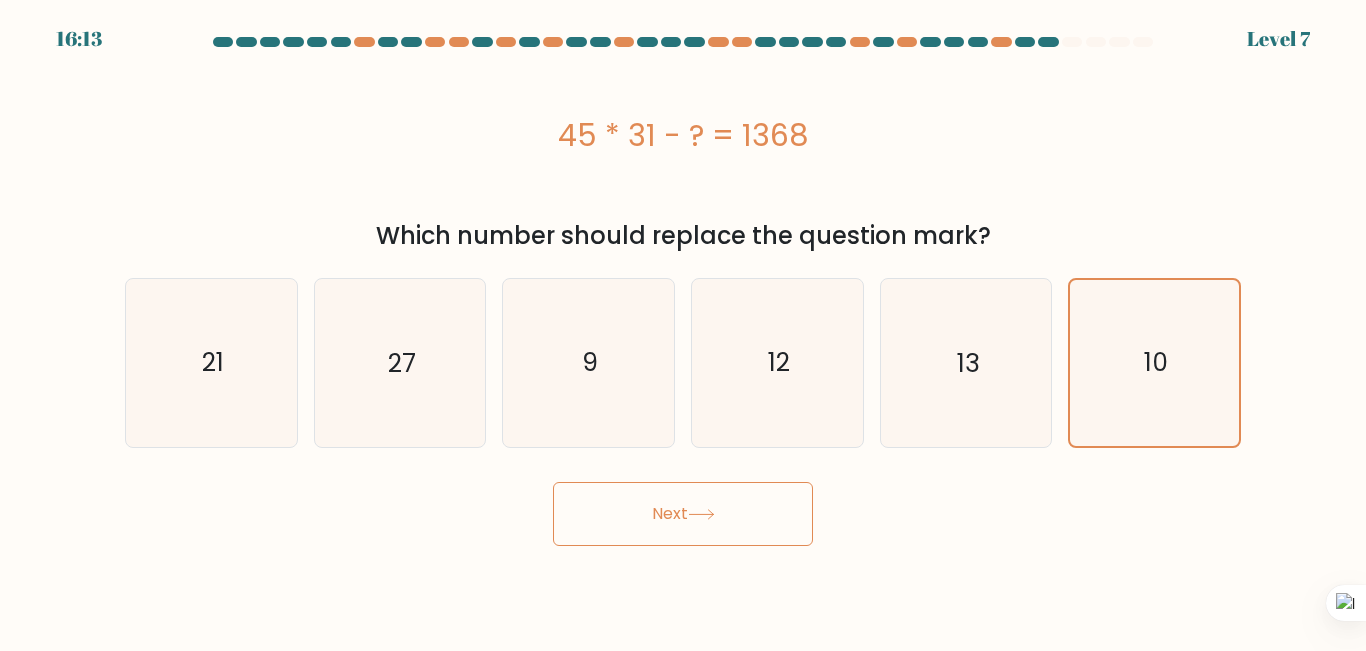 click on "Next" at bounding box center [683, 514] 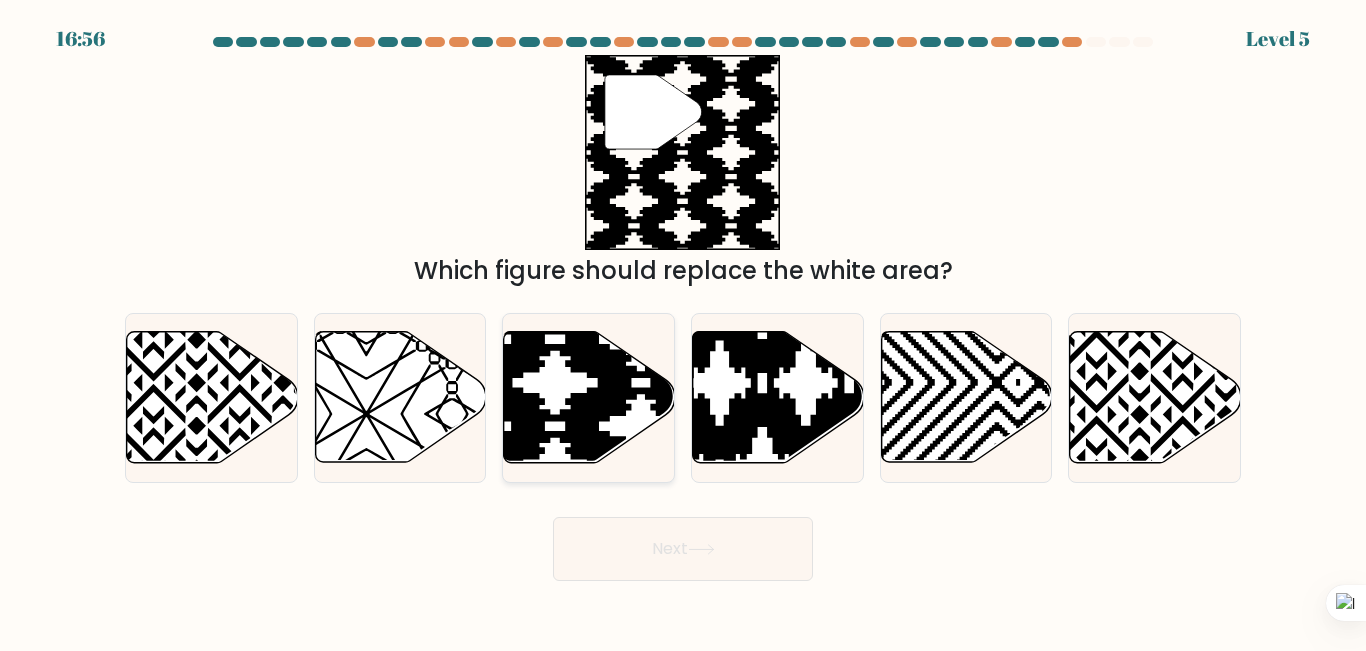 click 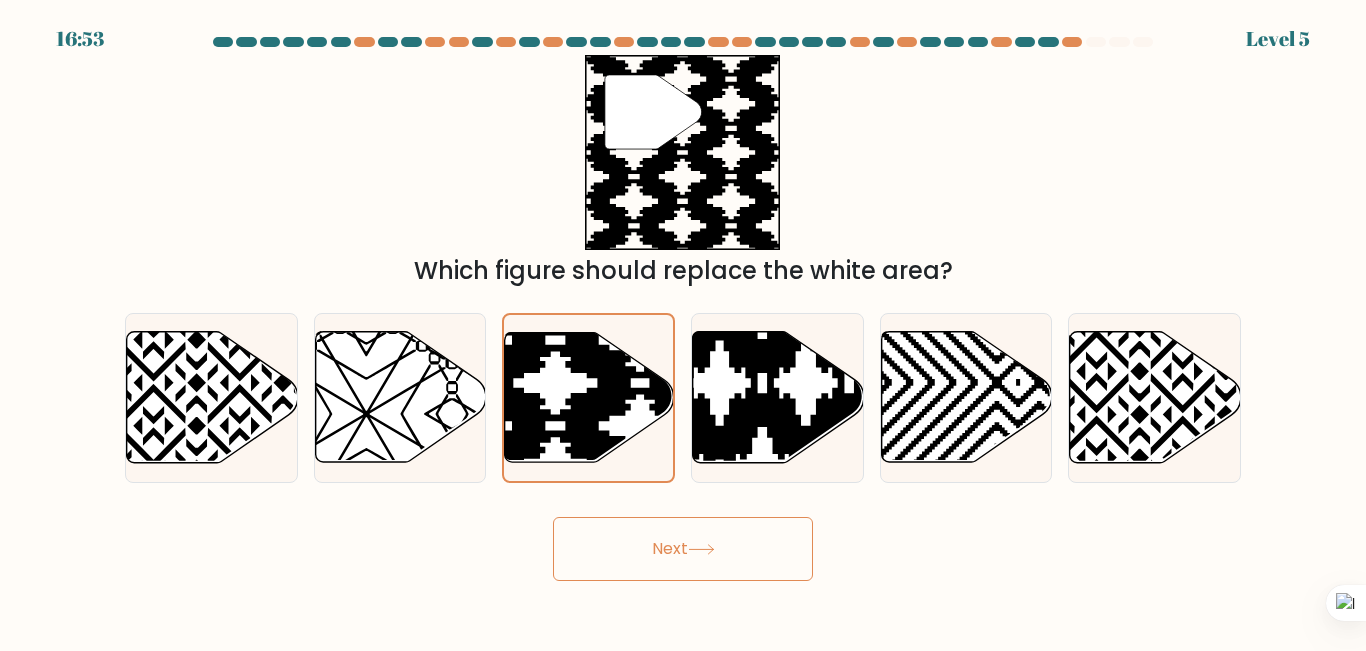 click on "Next" at bounding box center [683, 549] 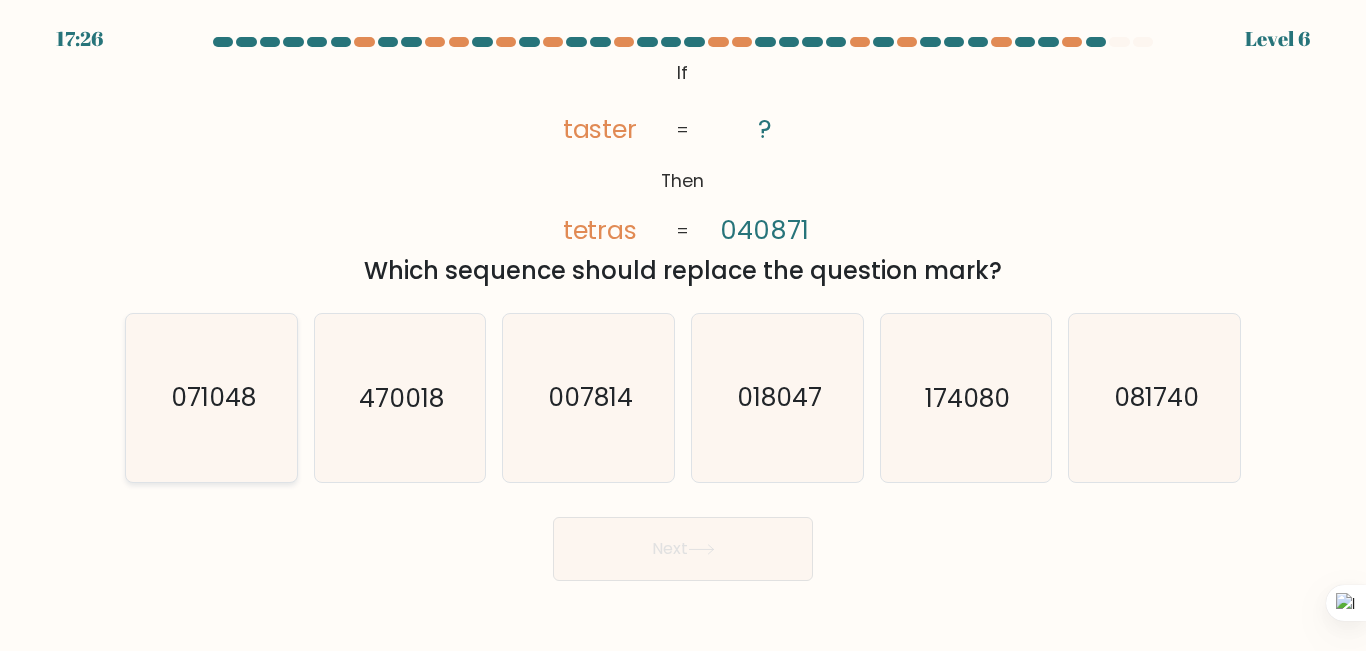 click on "071048" 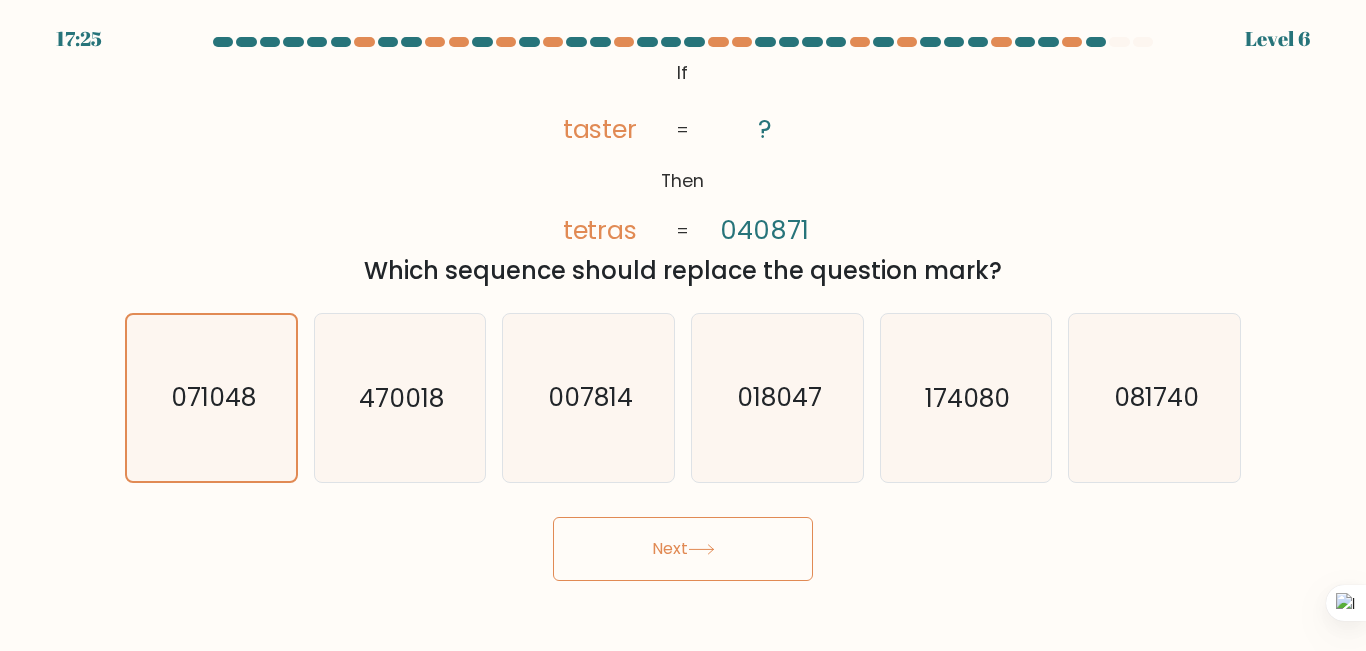 click on "Next" at bounding box center (683, 549) 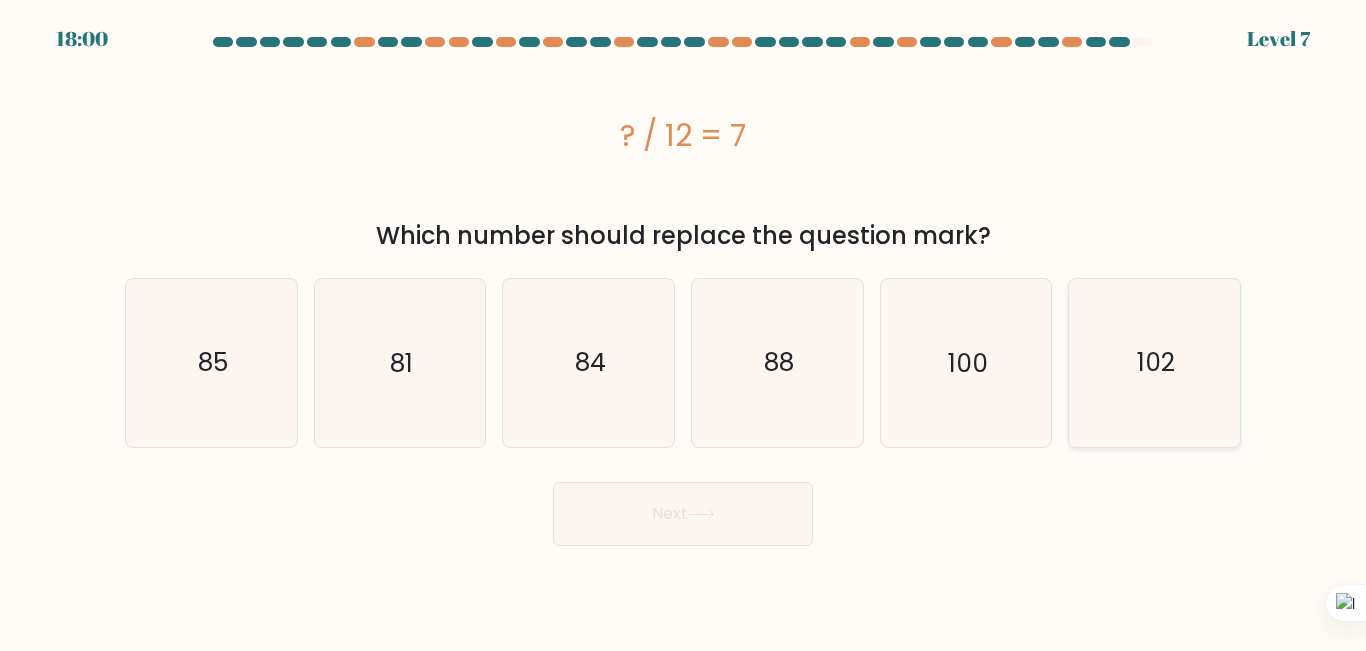 click on "102" 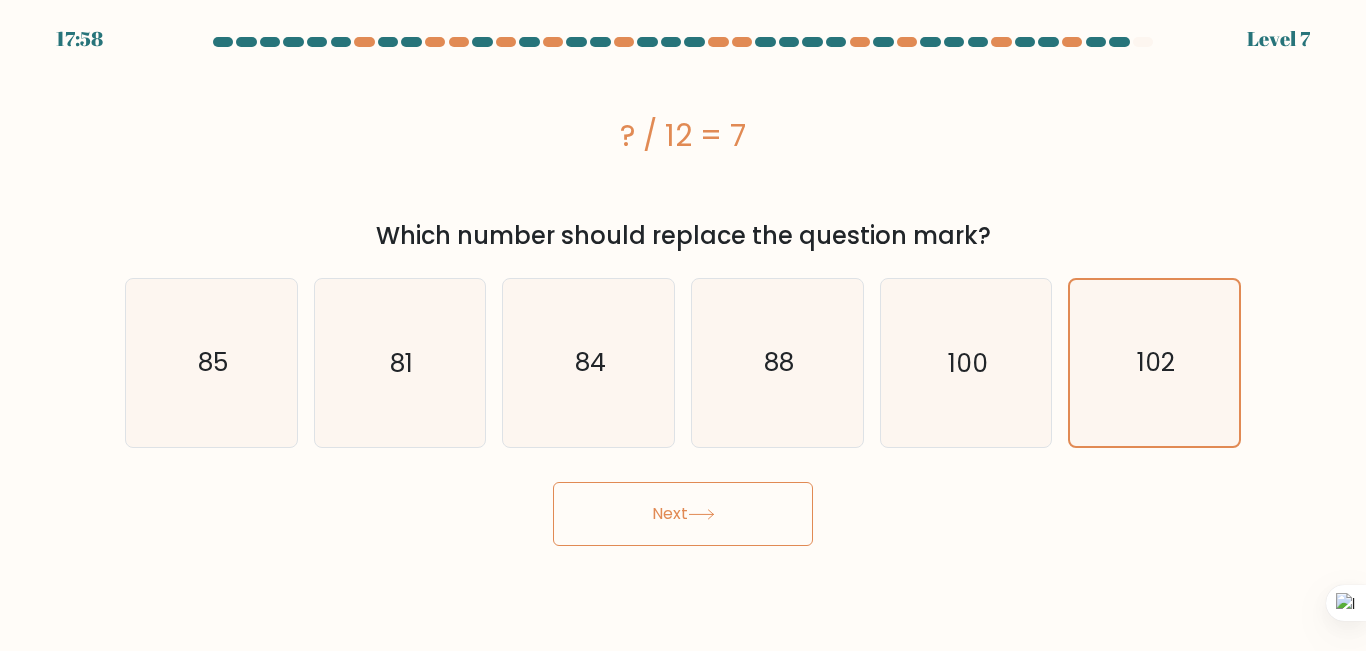 click on "Next" at bounding box center (683, 514) 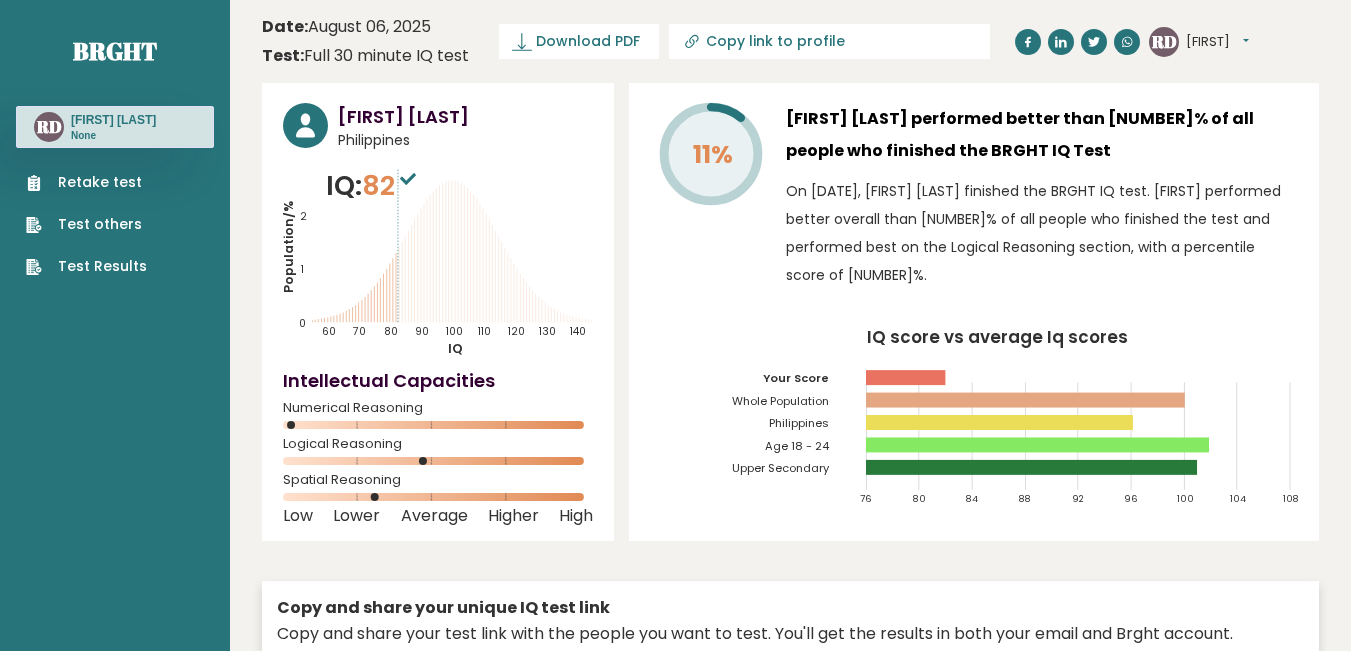 click 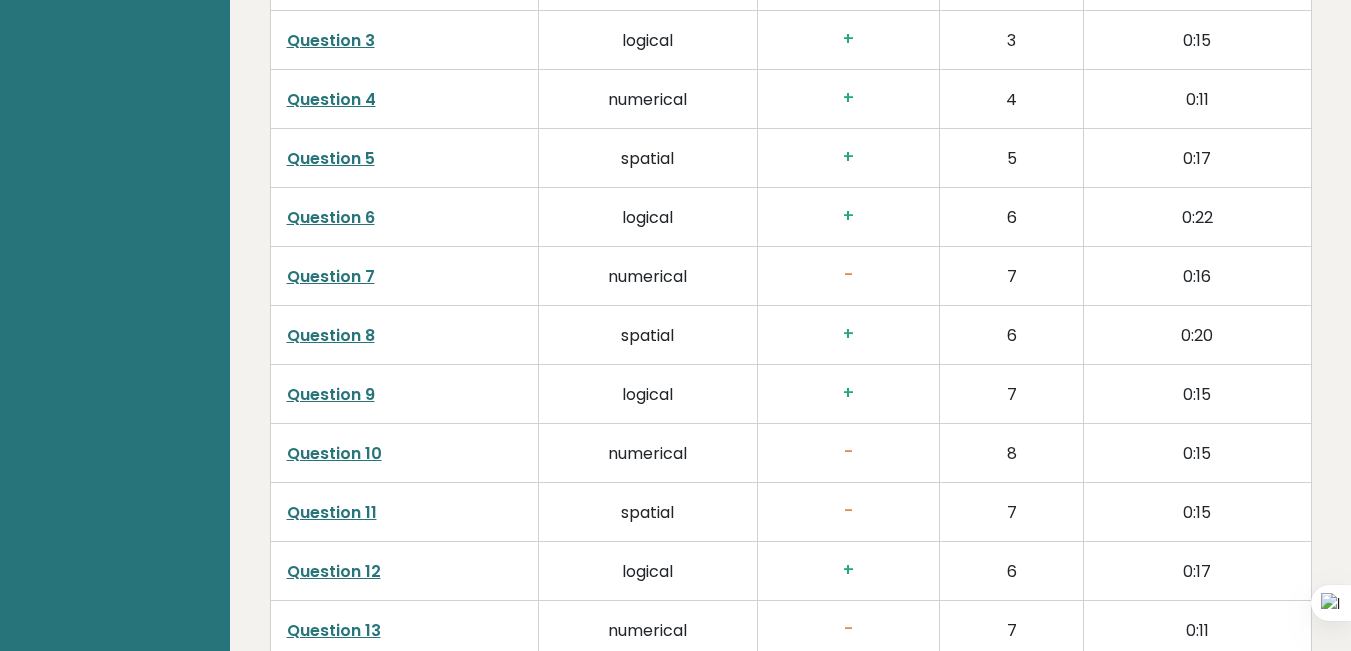 click on "Question
[NUMBER]
numerical
+
[NUMBER]
[TIME]
Question
[NUMBER]
spatial
+
[NUMBER]
[TIME]
Question
[NUMBER]
logical
+
[NUMBER]
[TIME]
Question
[NUMBER]
numerical
+
[NUMBER]
[TIME]
Question
[NUMBER]
spatial
+
[NUMBER]
[TIME]
Question
[NUMBER]
logical
+
[NUMBER]
[TIME]
Question
[NUMBER]
numerical
-
[NUMBER]
[TIME]
Question
[NUMBER]
spatial
+
[NUMBER]
[TIME]
Question
[NUMBER]
logical
+
[NUMBER]
[TIME]
[NUMBER]" at bounding box center [790, 1072] 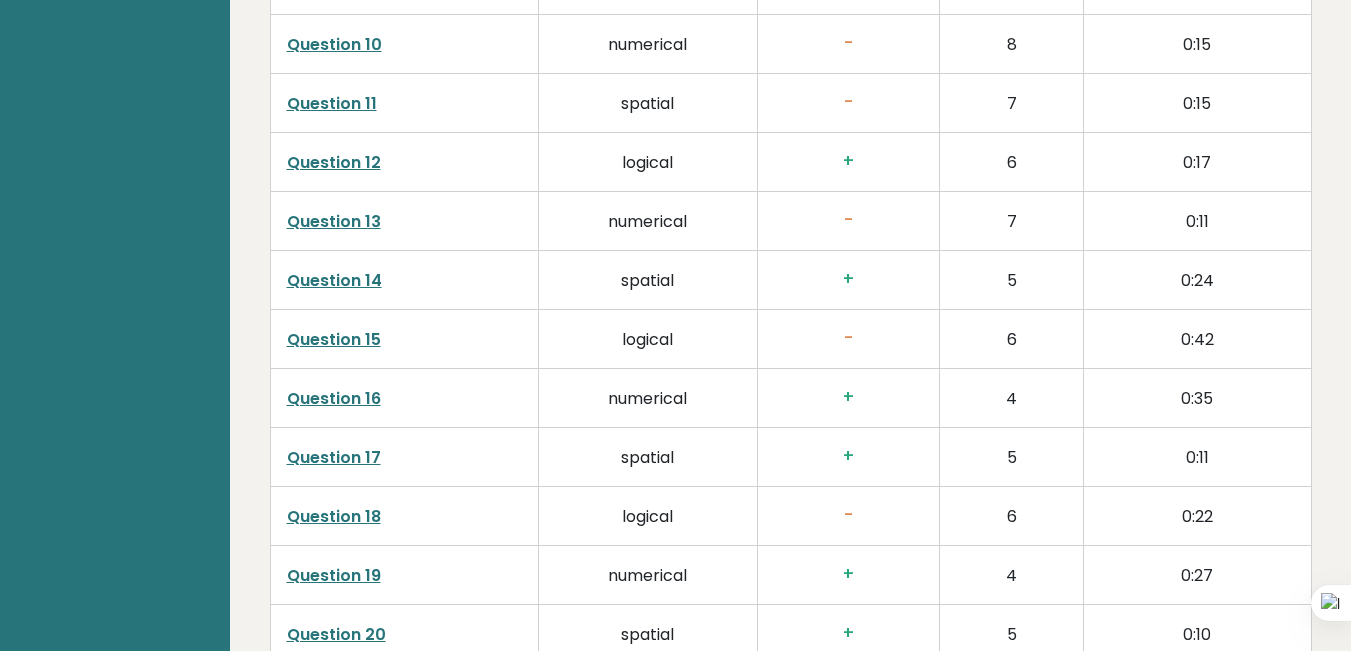 click on "Question
[NUMBER]
numerical
+
[NUMBER]
[TIME]
Question
[NUMBER]
spatial
+
[NUMBER]
[TIME]
Question
[NUMBER]
logical
+
[NUMBER]
[TIME]
Question
[NUMBER]
numerical
+
[NUMBER]
[TIME]
Question
[NUMBER]
spatial
+
[NUMBER]
[TIME]
Question
[NUMBER]
logical
+
[NUMBER]
[TIME]
Question
[NUMBER]
numerical
-
[NUMBER]
[TIME]
Question
[NUMBER]
spatial
+
[NUMBER]
[TIME]
Question
[NUMBER]
logical
+
[NUMBER]
[TIME]
[NUMBER]" at bounding box center (790, 663) 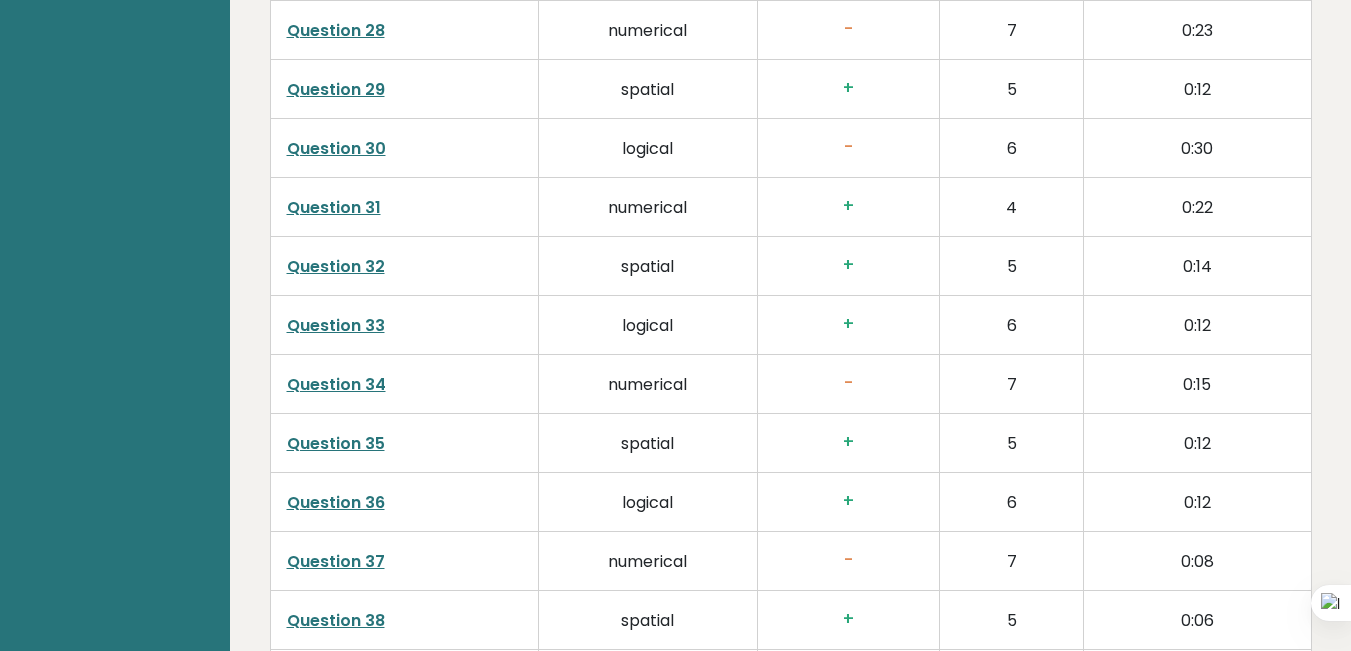 click on "logical" at bounding box center [647, 324] 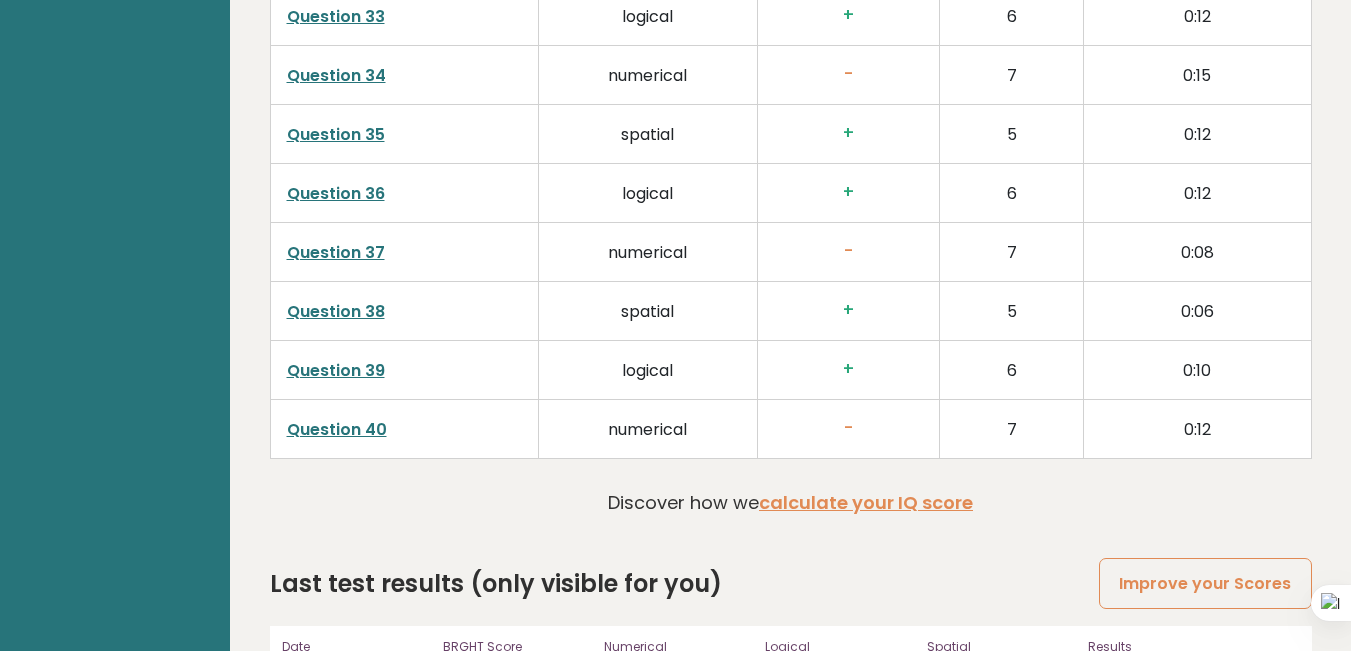 scroll, scrollTop: 5314, scrollLeft: 0, axis: vertical 